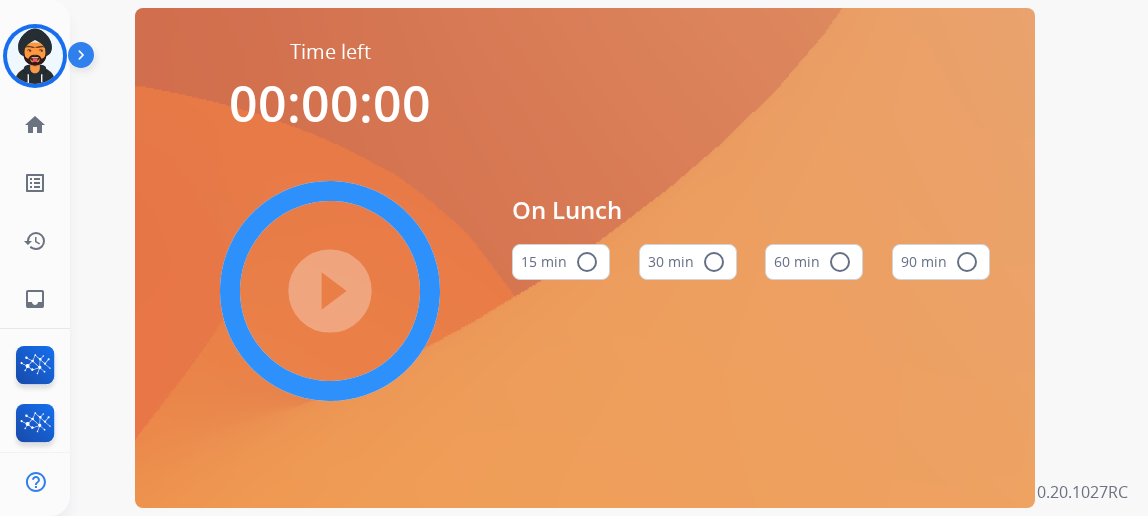 scroll, scrollTop: 0, scrollLeft: 0, axis: both 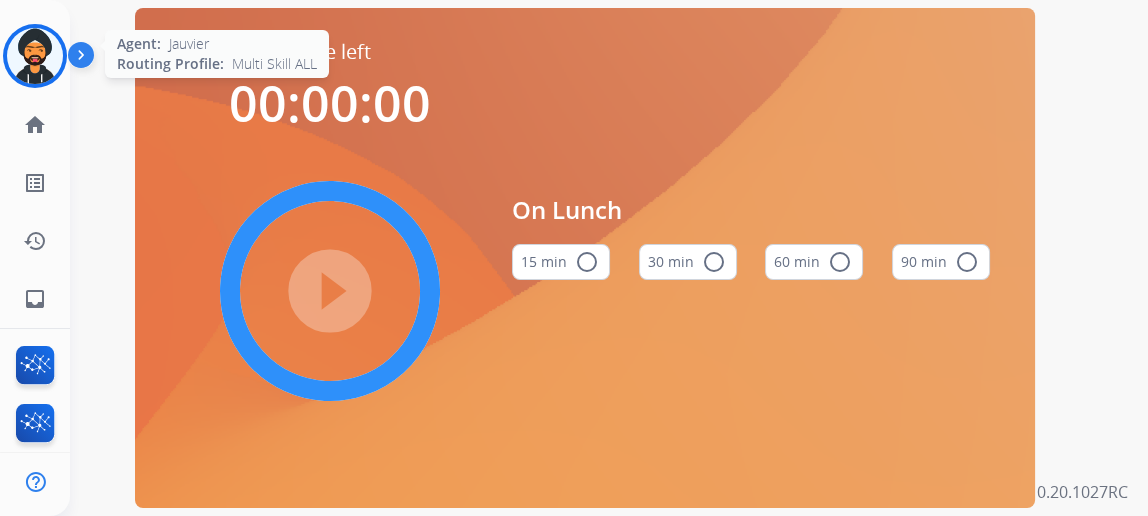 click at bounding box center [35, 56] 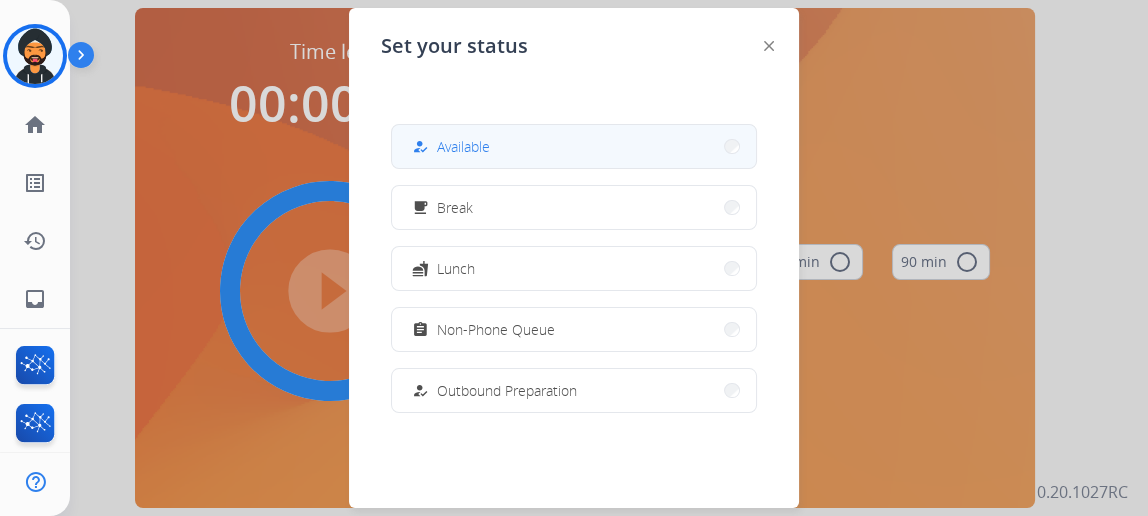 click on "how_to_reg" at bounding box center [422, 147] 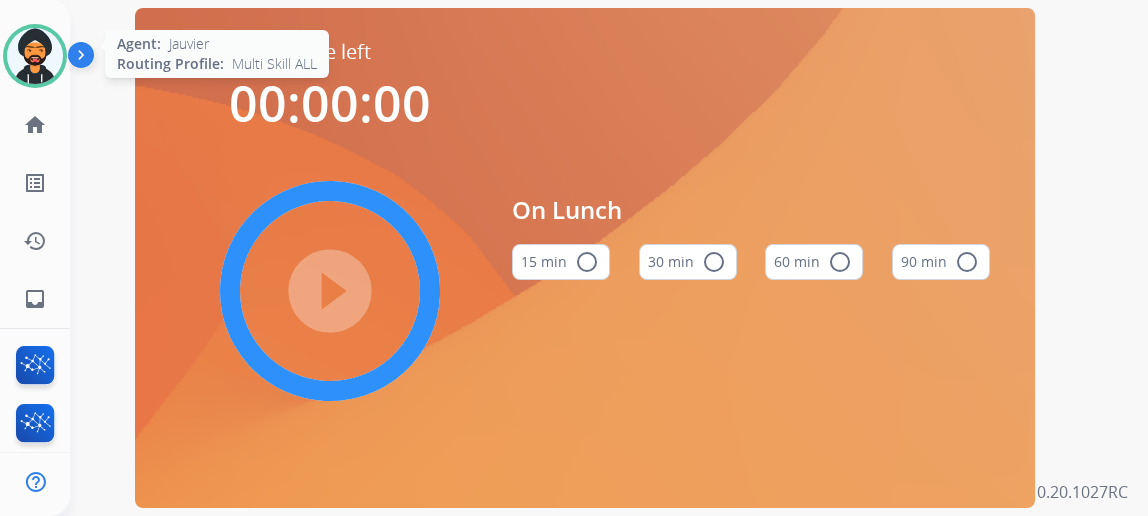 click at bounding box center (35, 56) 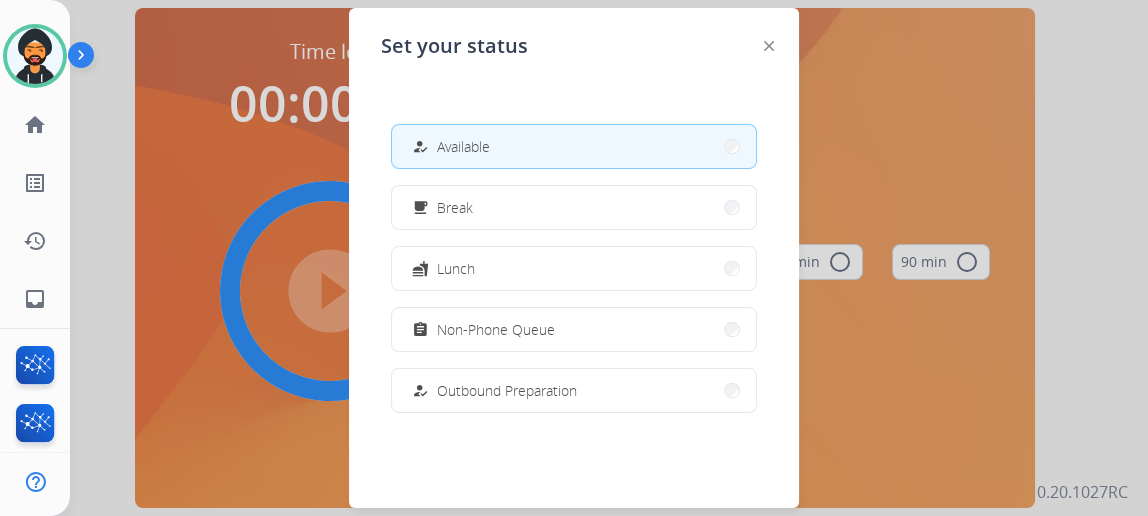 click on "how_to_reg Available" at bounding box center [574, 146] 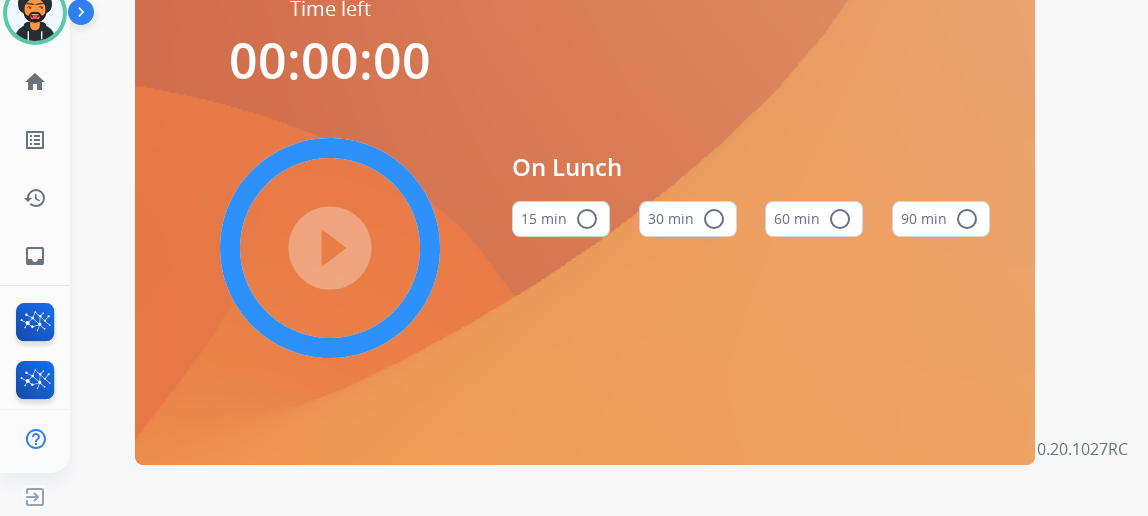 scroll, scrollTop: 0, scrollLeft: 0, axis: both 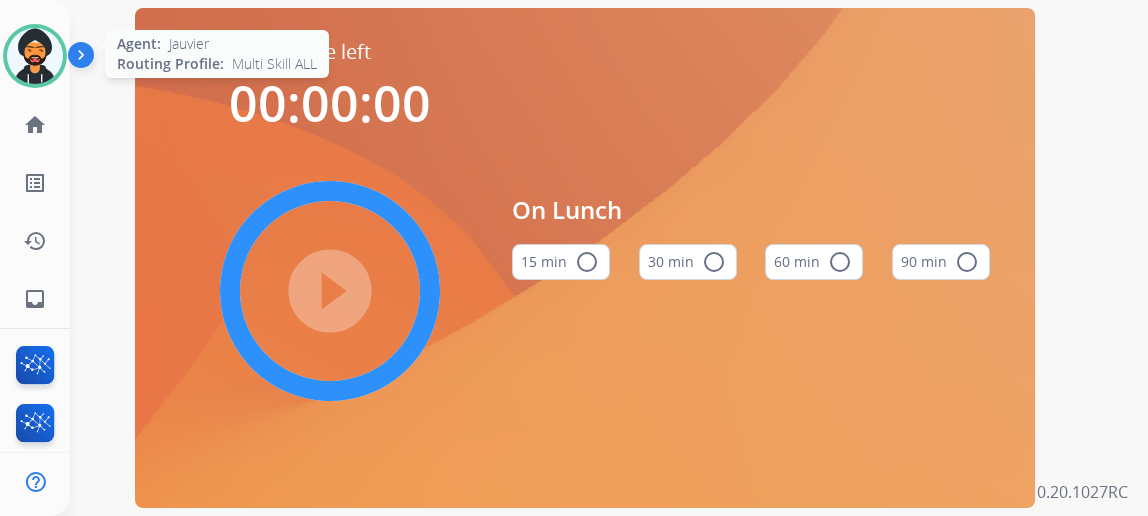 drag, startPoint x: 32, startPoint y: 42, endPoint x: 52, endPoint y: 48, distance: 20.880613 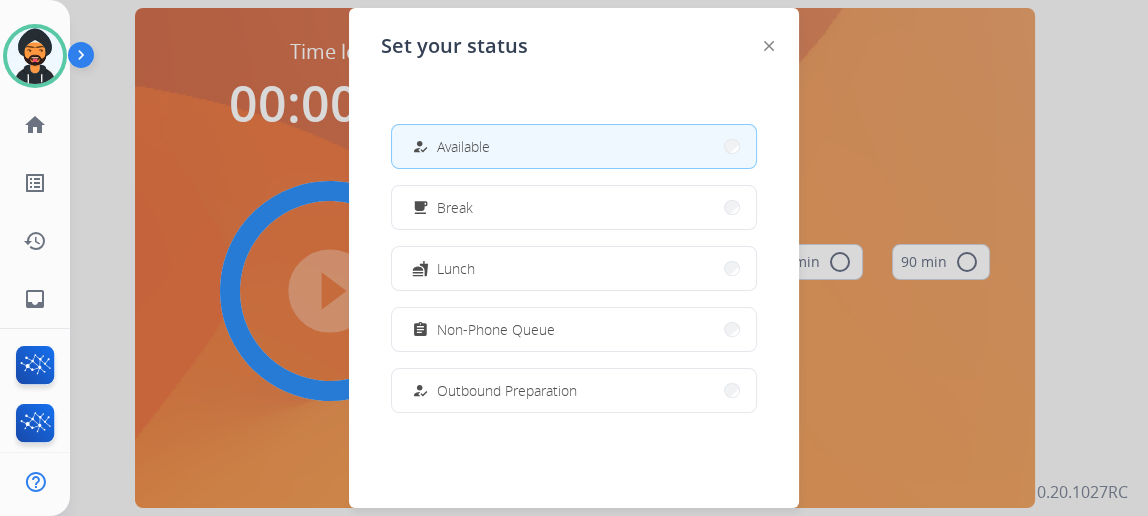 click on "Available" at bounding box center (463, 146) 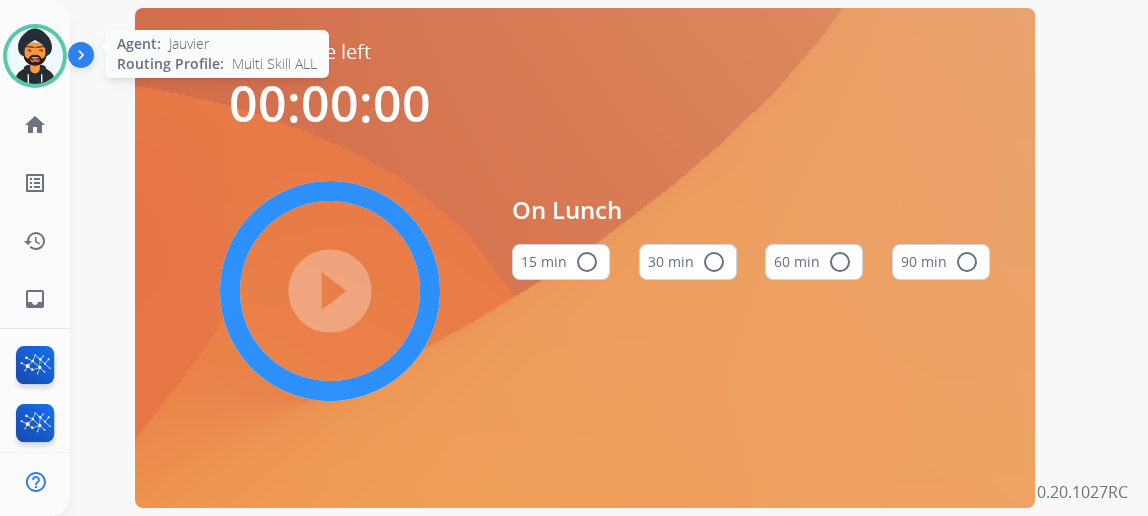 click at bounding box center [35, 56] 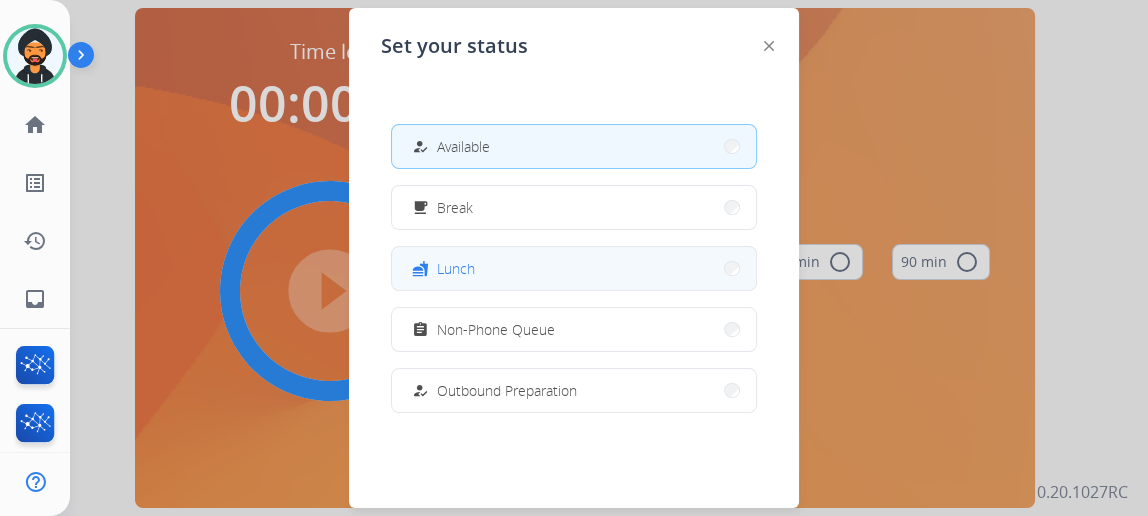 click on "fastfood Lunch" at bounding box center [574, 268] 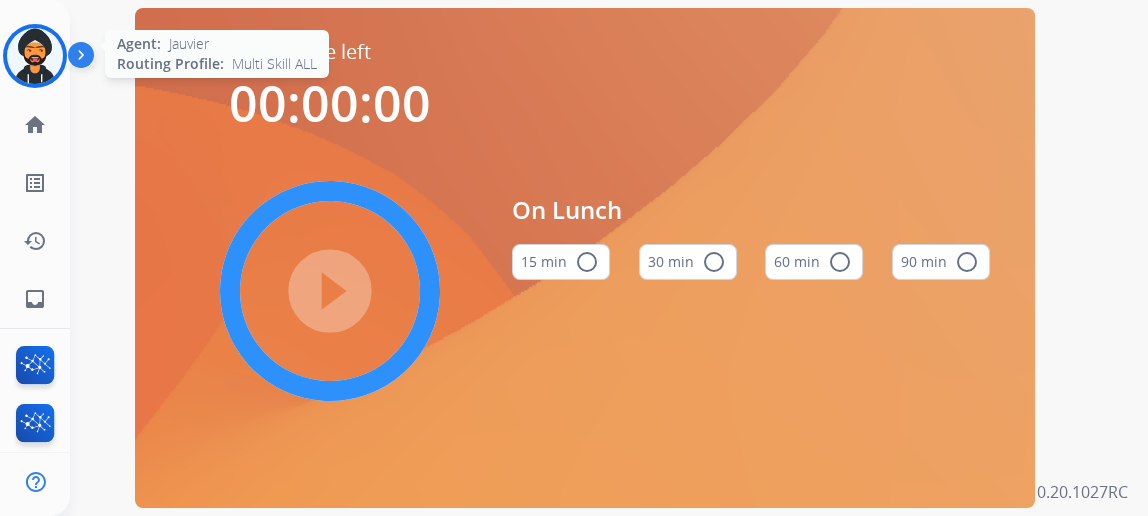 click at bounding box center [35, 56] 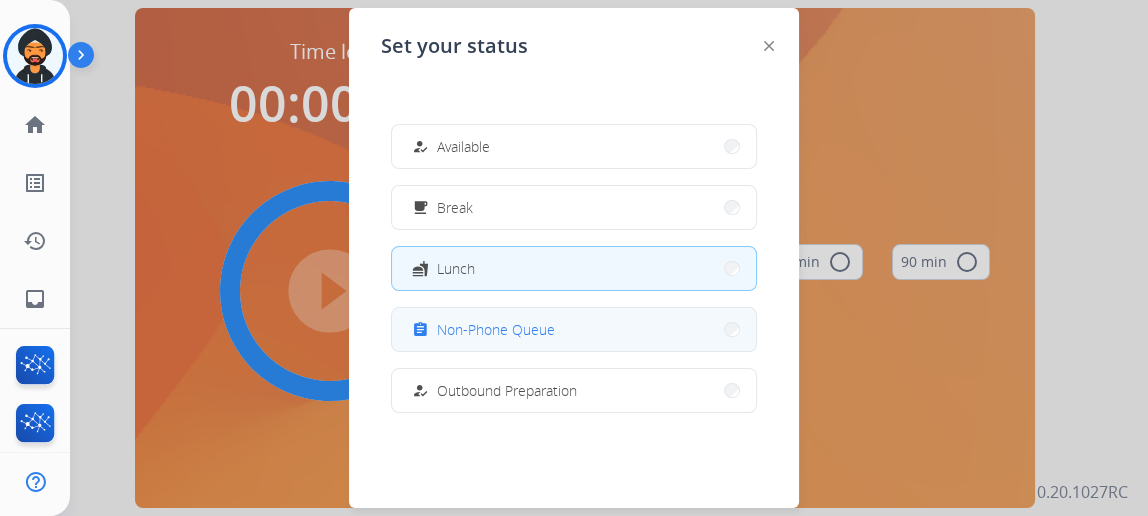 click on "Non-Phone Queue" at bounding box center [496, 329] 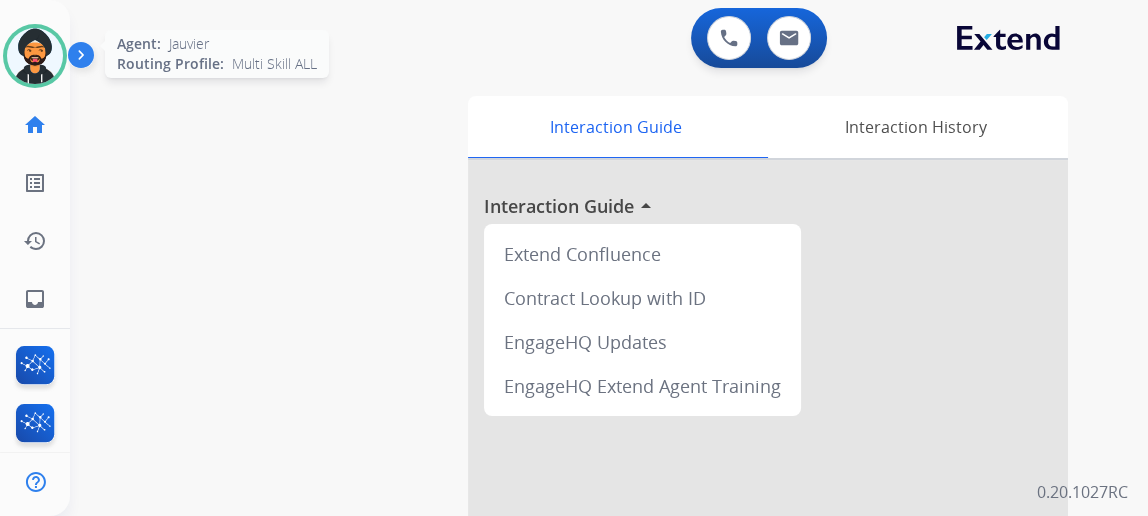 click at bounding box center (35, 56) 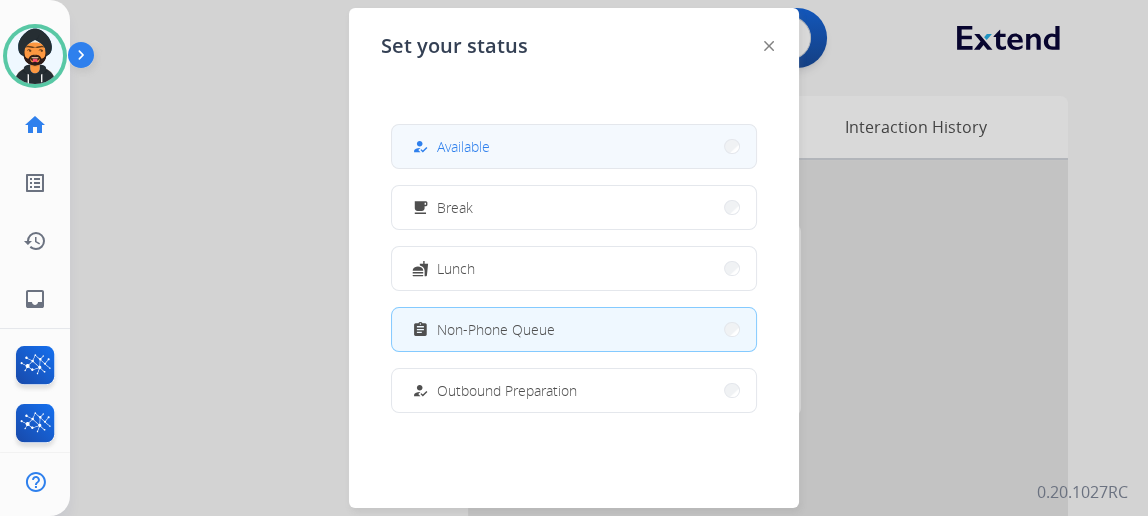 click on "Available" at bounding box center (463, 146) 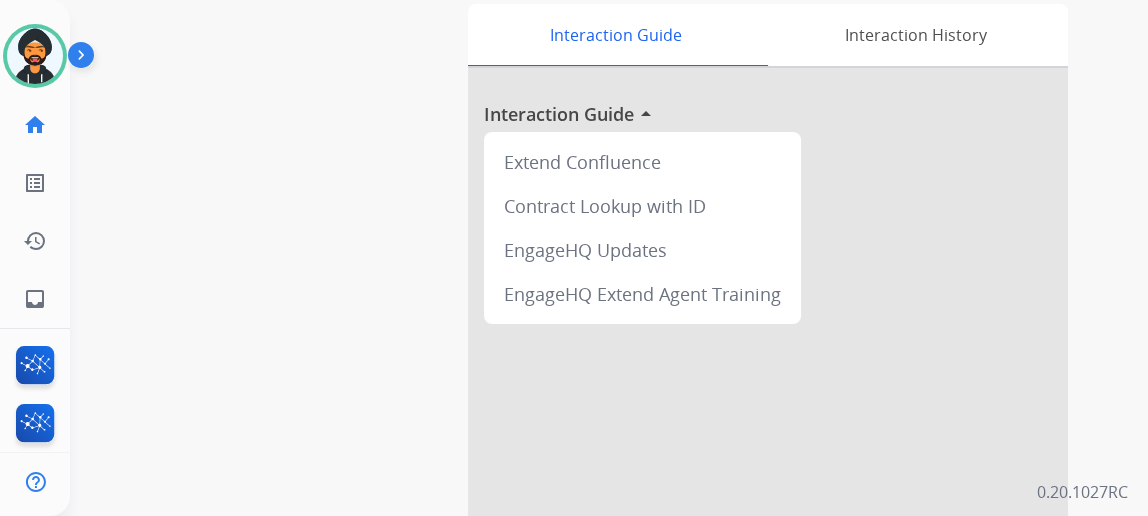 scroll, scrollTop: 181, scrollLeft: 0, axis: vertical 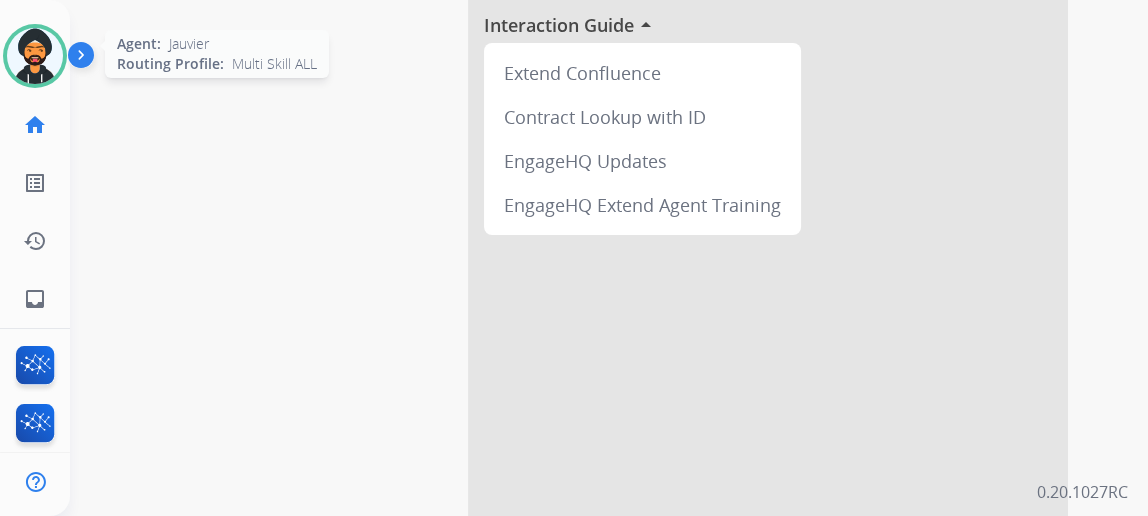 click at bounding box center [35, 56] 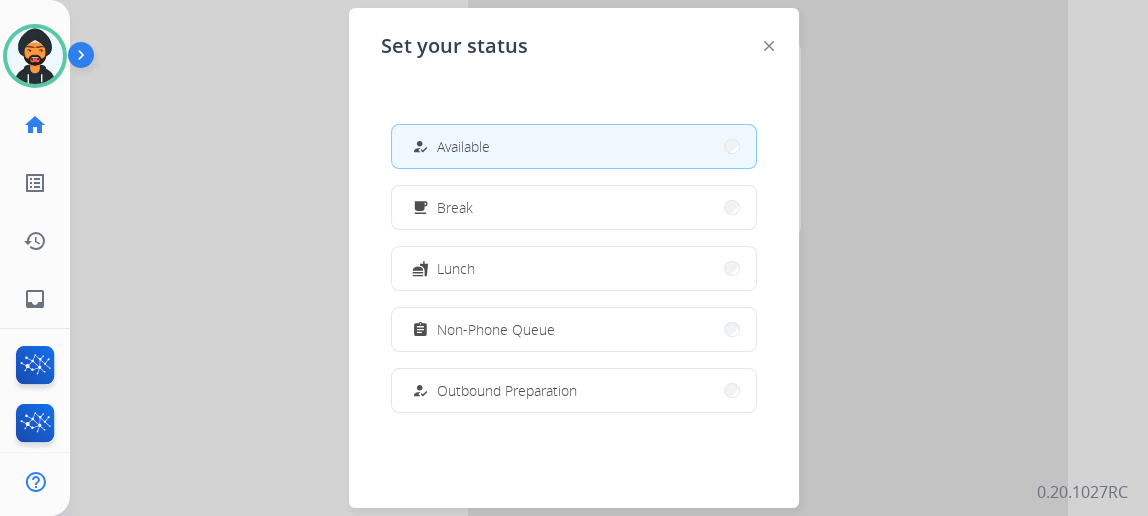 click on "Set your status how_to_reg Available free_breakfast Break fastfood Lunch assignment Non-Phone Queue how_to_reg Outbound Preparation campaign Team Huddle menu_book Training school Coaching phonelink_off System Issue login Logged In work_off Offline" 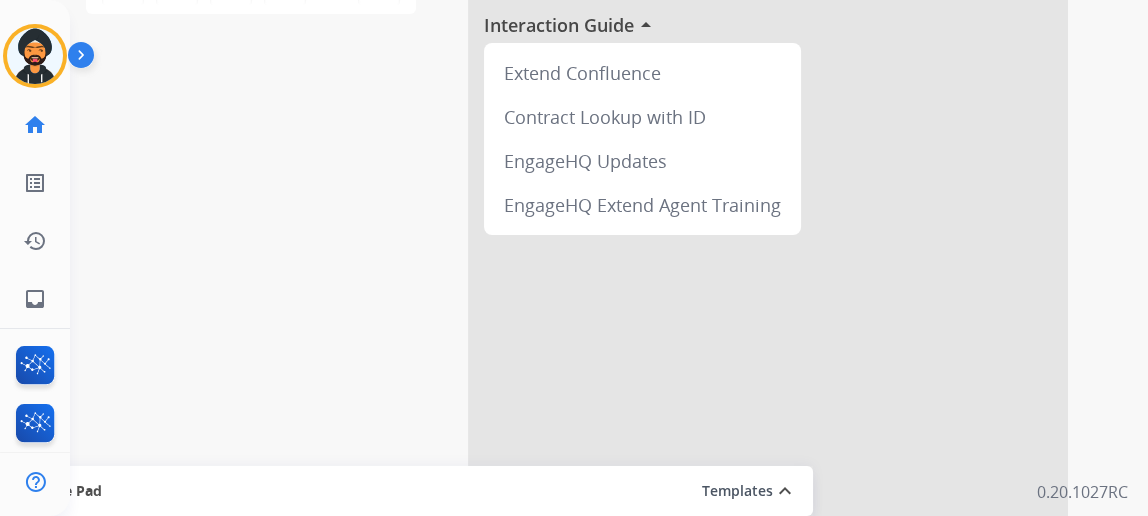 scroll, scrollTop: 0, scrollLeft: 0, axis: both 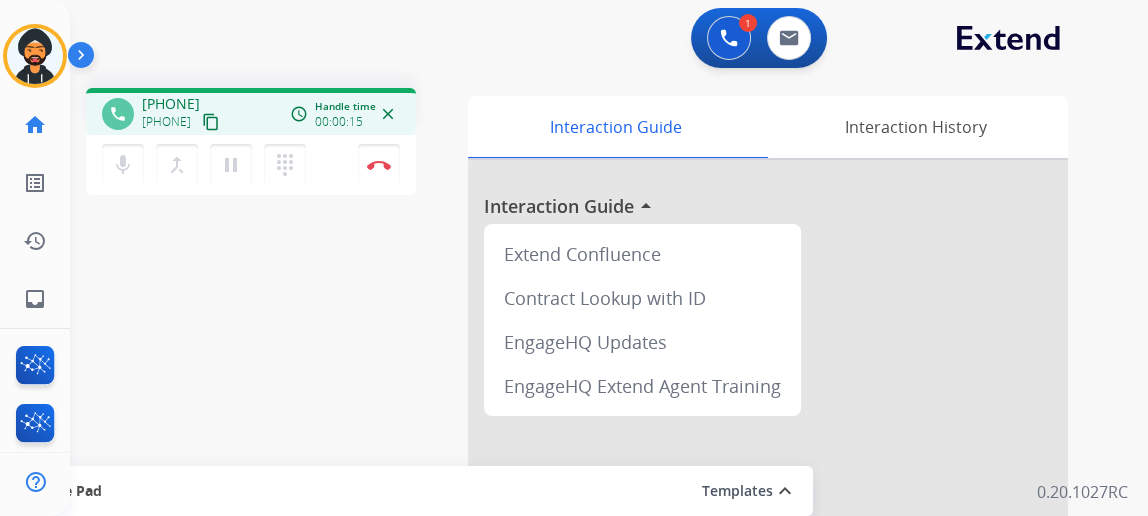 drag, startPoint x: 249, startPoint y: 121, endPoint x: 255, endPoint y: 92, distance: 29.614185 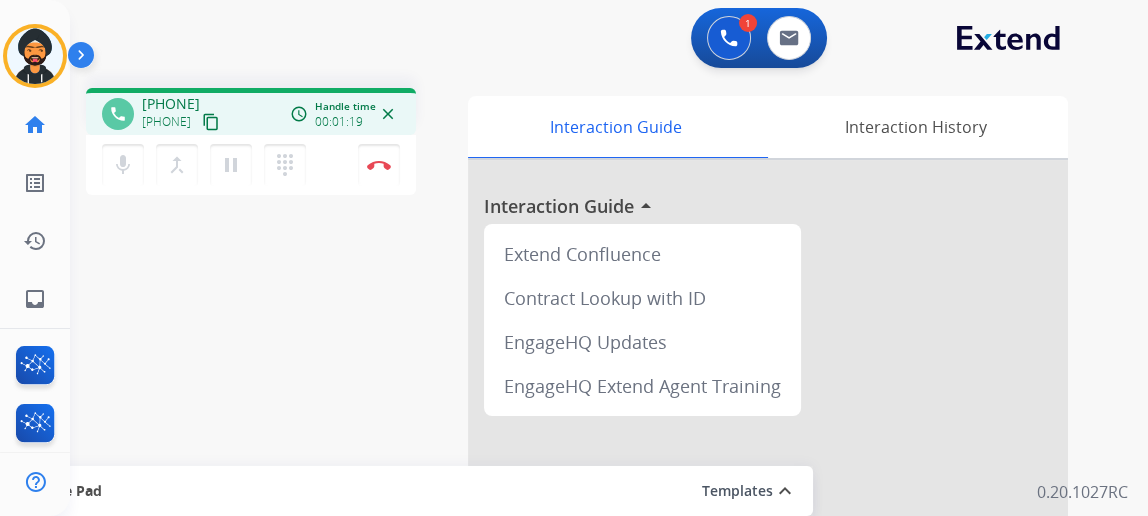 click on "content_copy" at bounding box center [211, 122] 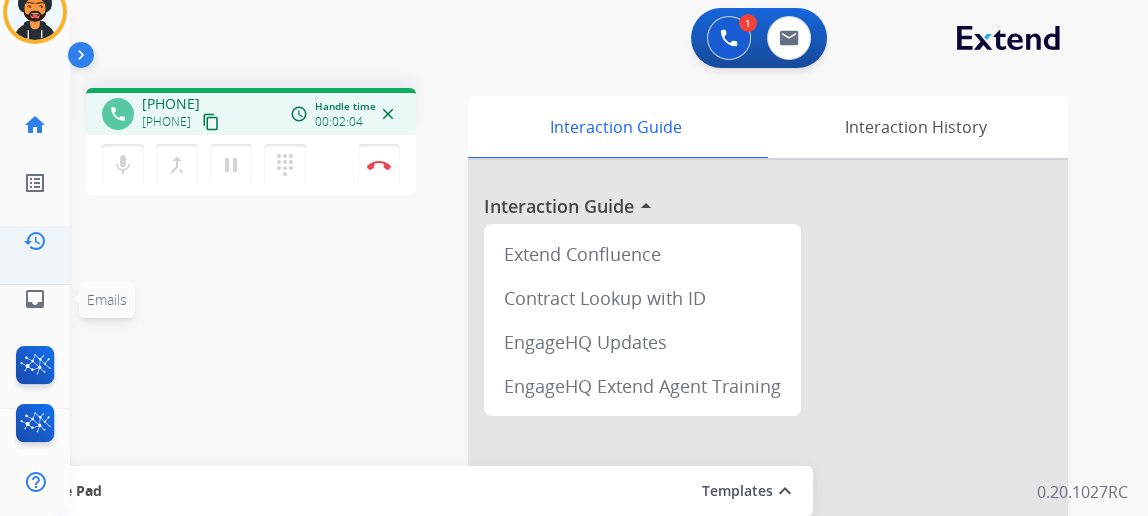 scroll, scrollTop: 69, scrollLeft: 0, axis: vertical 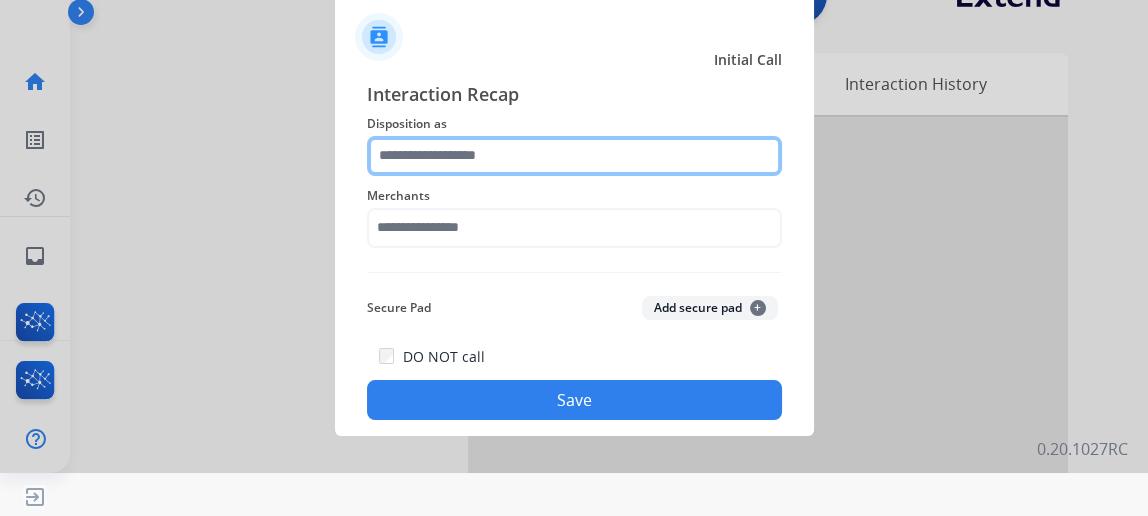 click 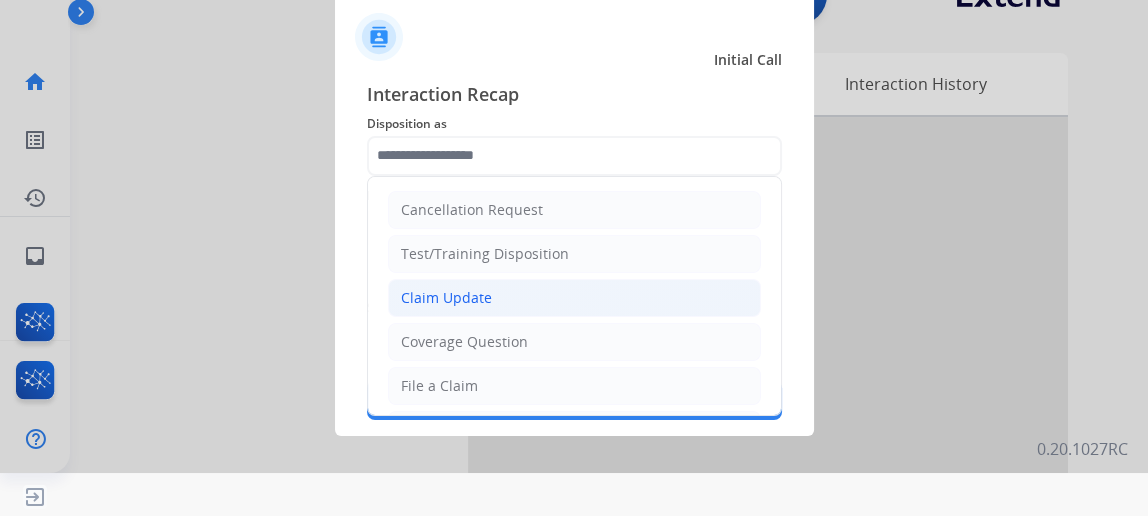 click on "Claim Update" 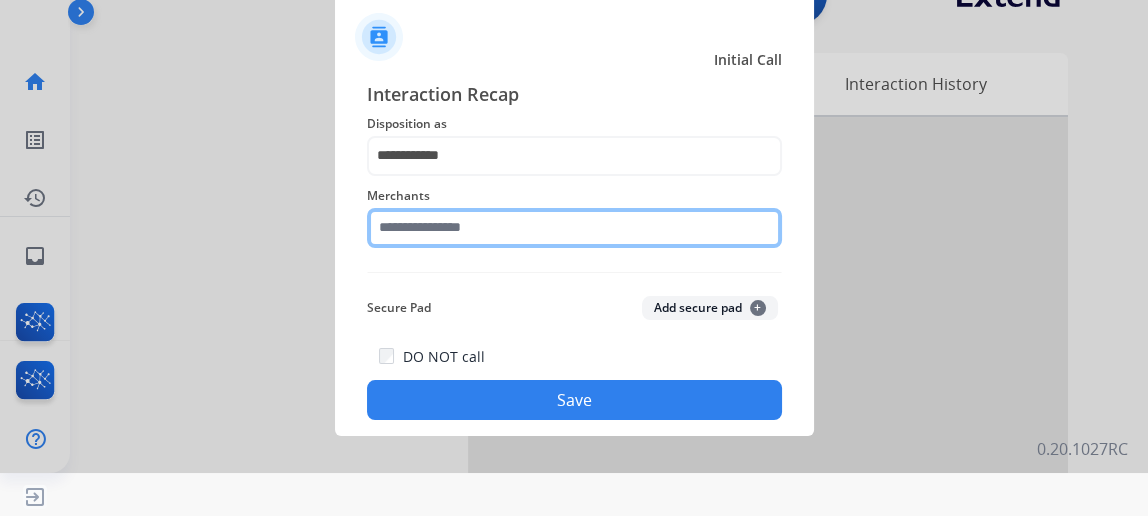 click 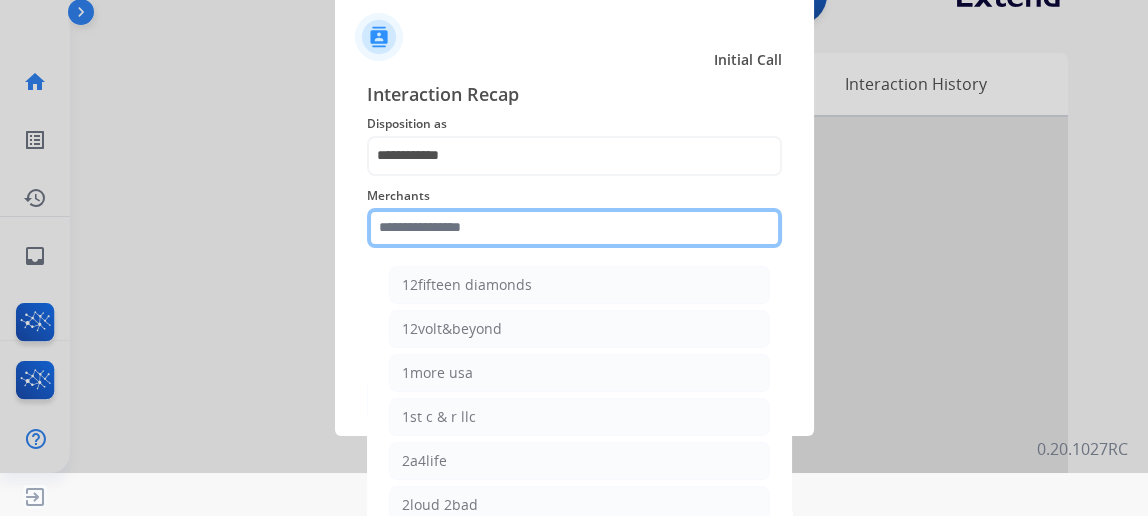 scroll, scrollTop: 82, scrollLeft: 0, axis: vertical 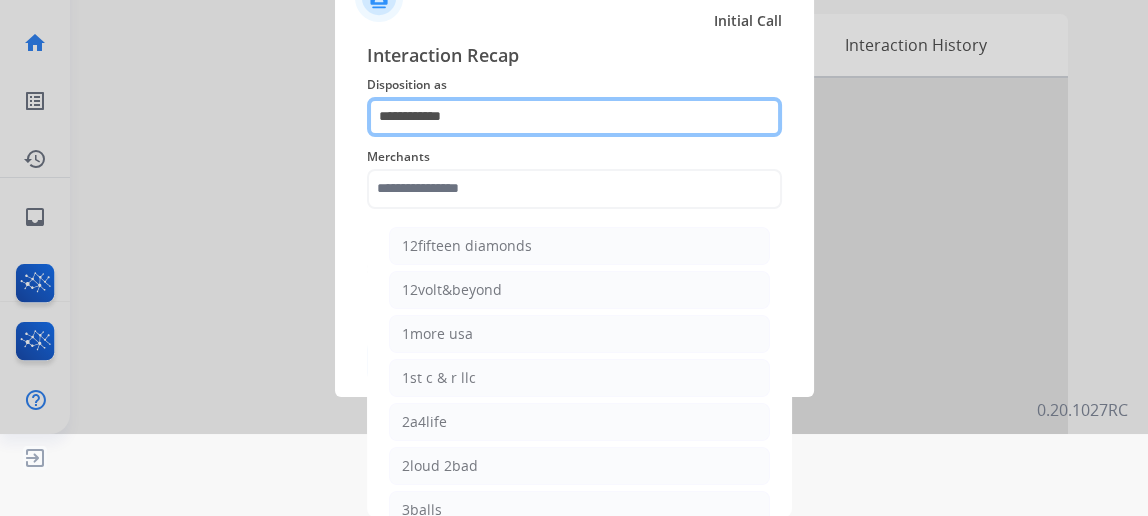 click on "**********" 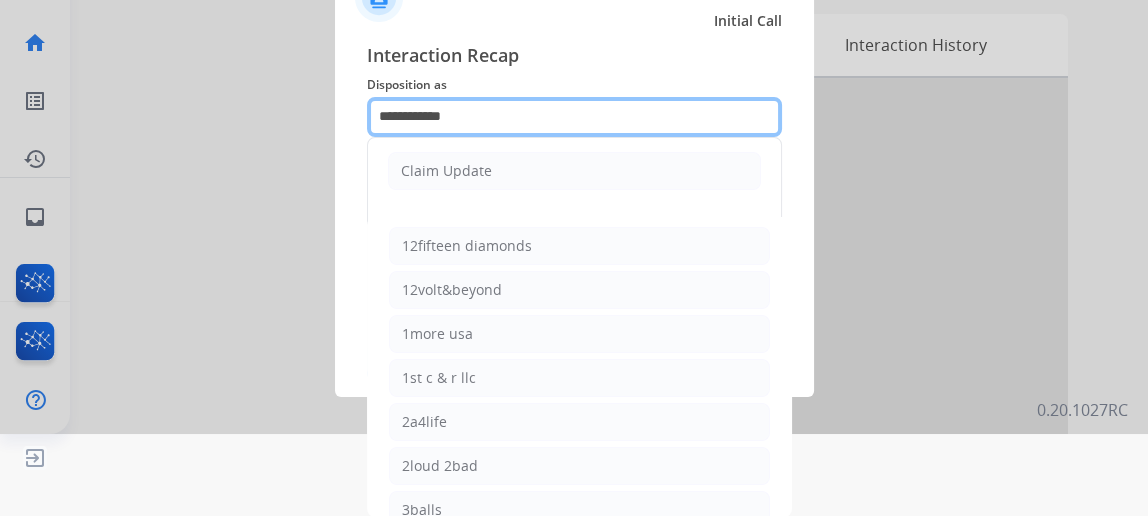 click on "**********" 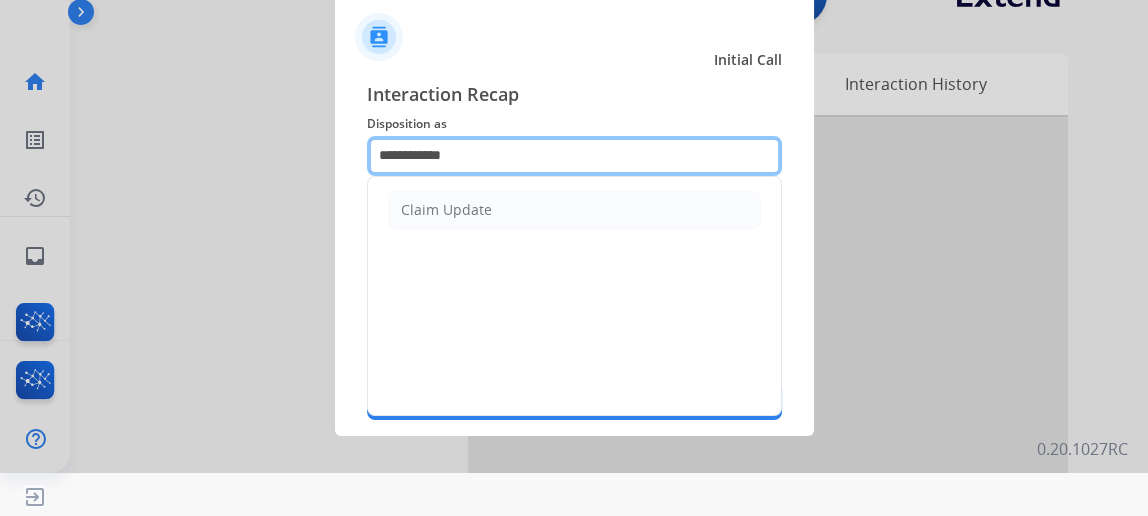 scroll, scrollTop: 43, scrollLeft: 0, axis: vertical 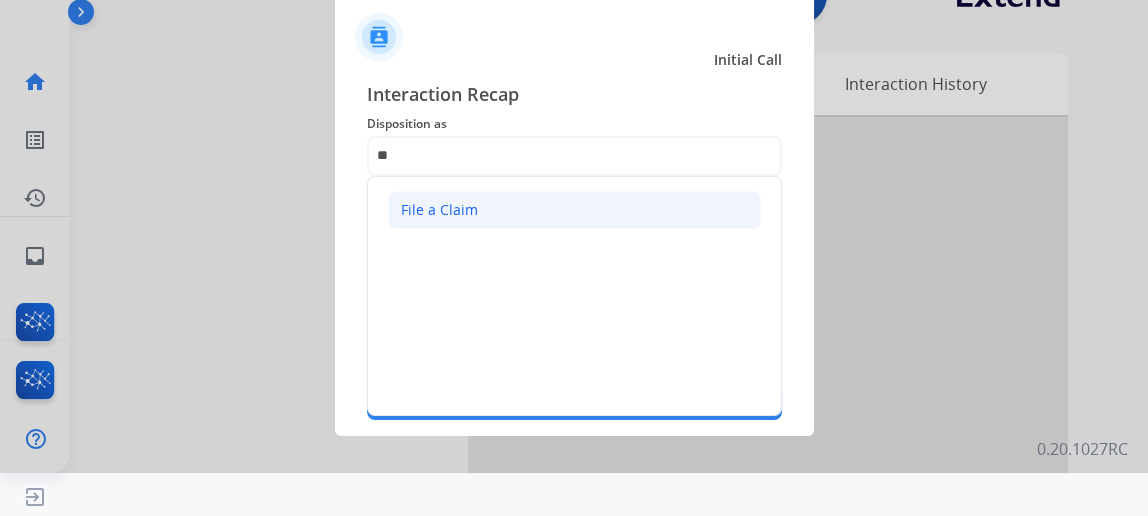 click on "File a Claim" 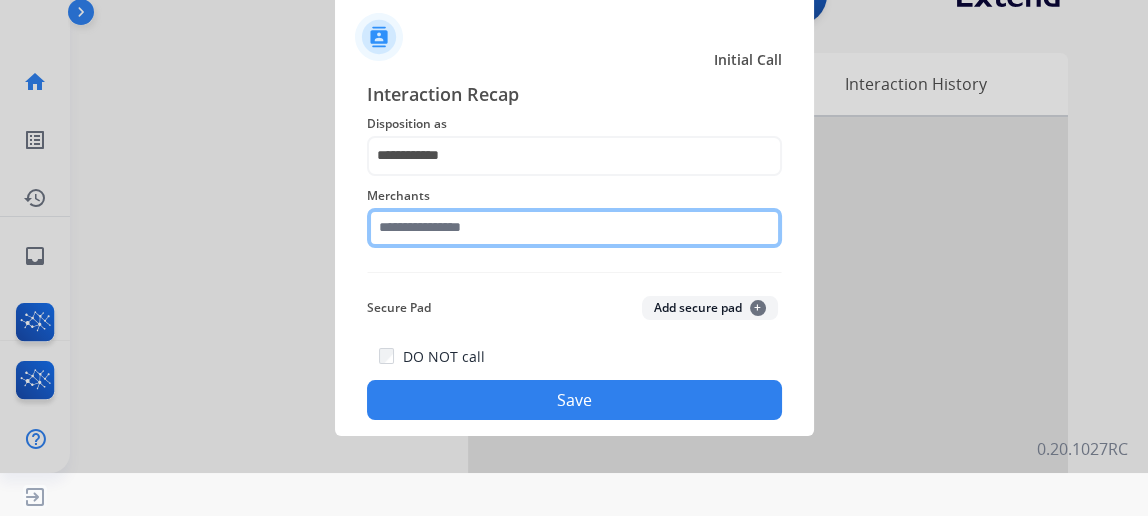 click 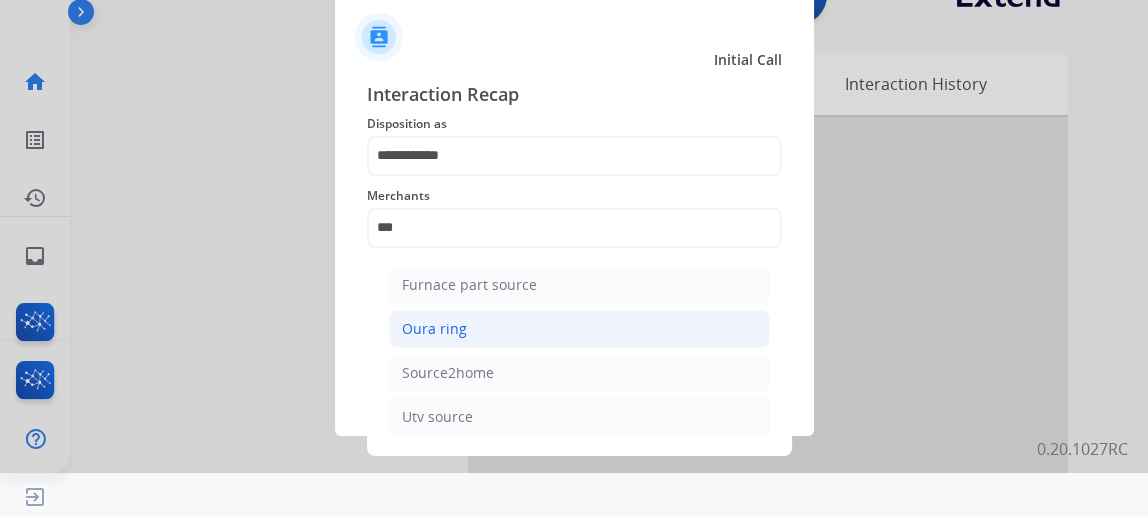click on "Oura ring" 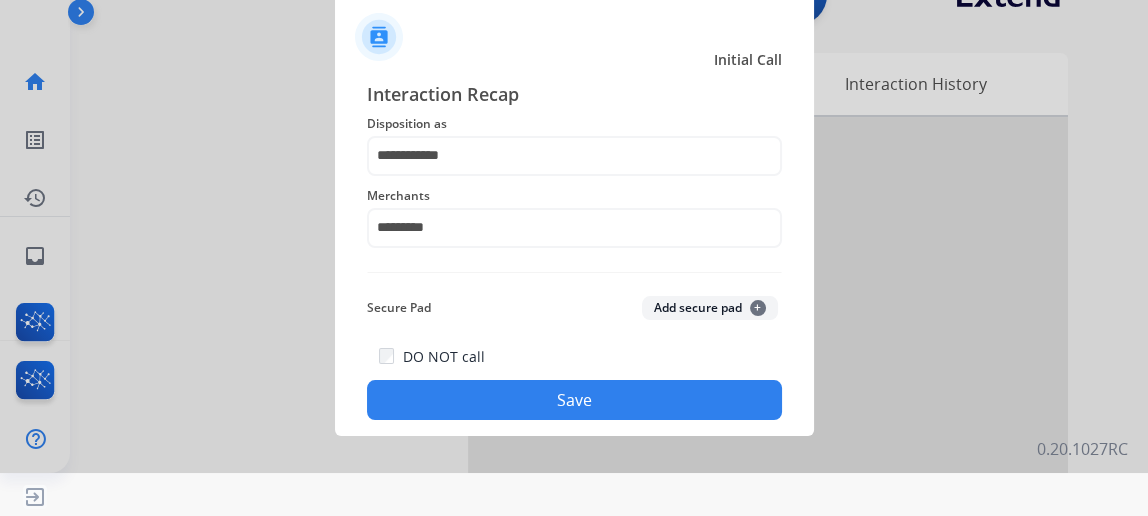 click on "Save" 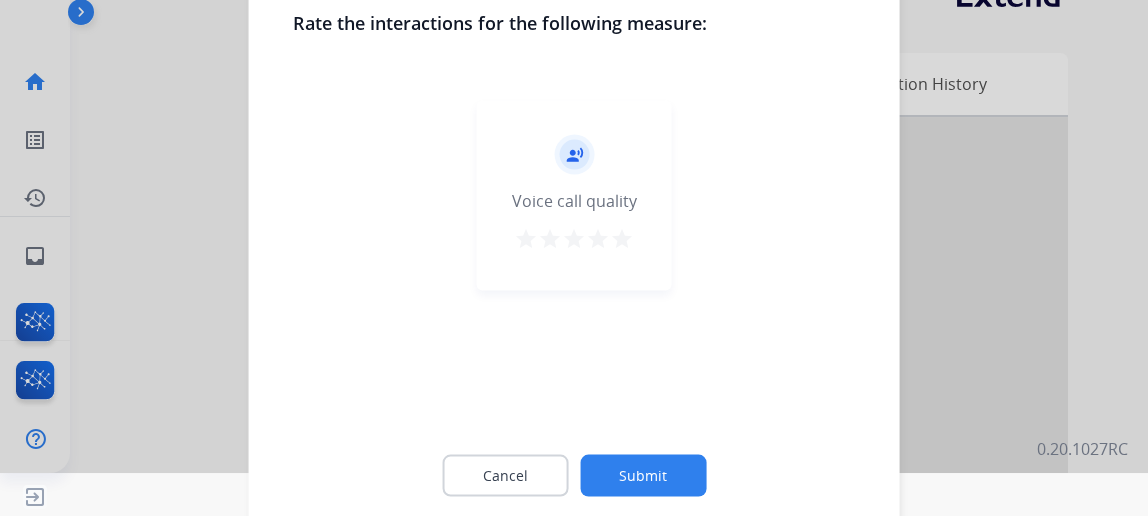 click on "Submit" 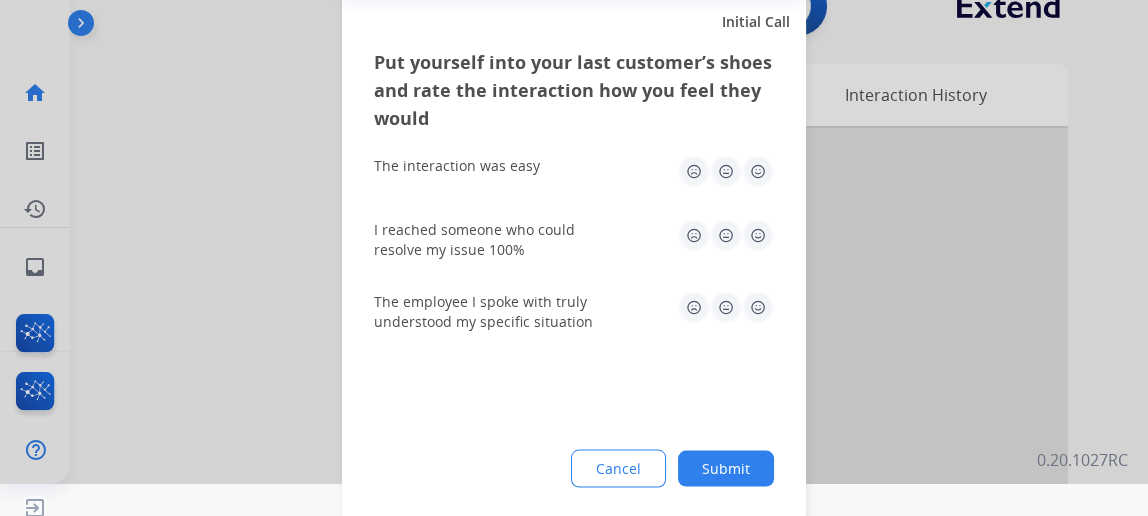 scroll, scrollTop: 0, scrollLeft: 0, axis: both 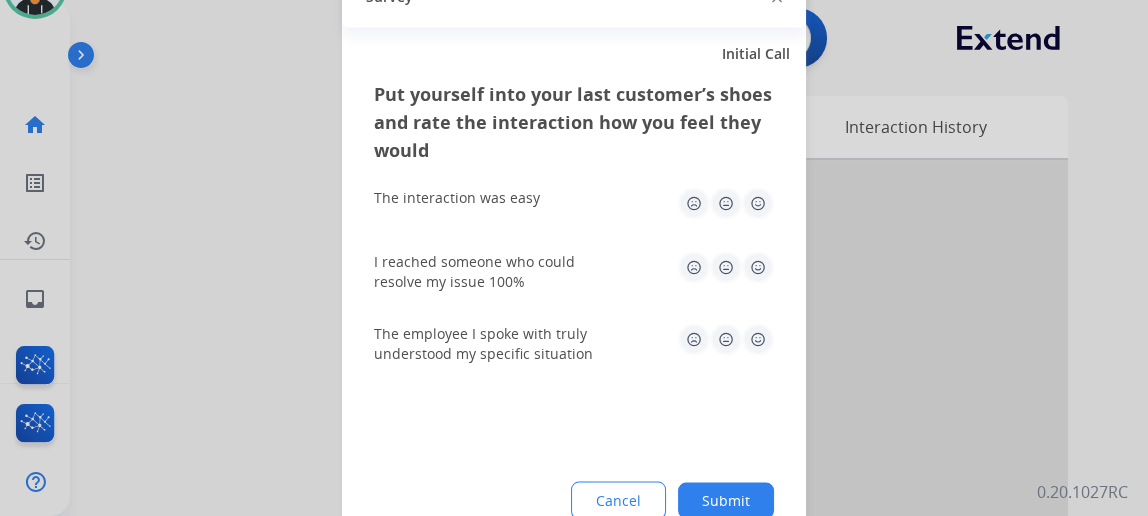 click on "Submit" 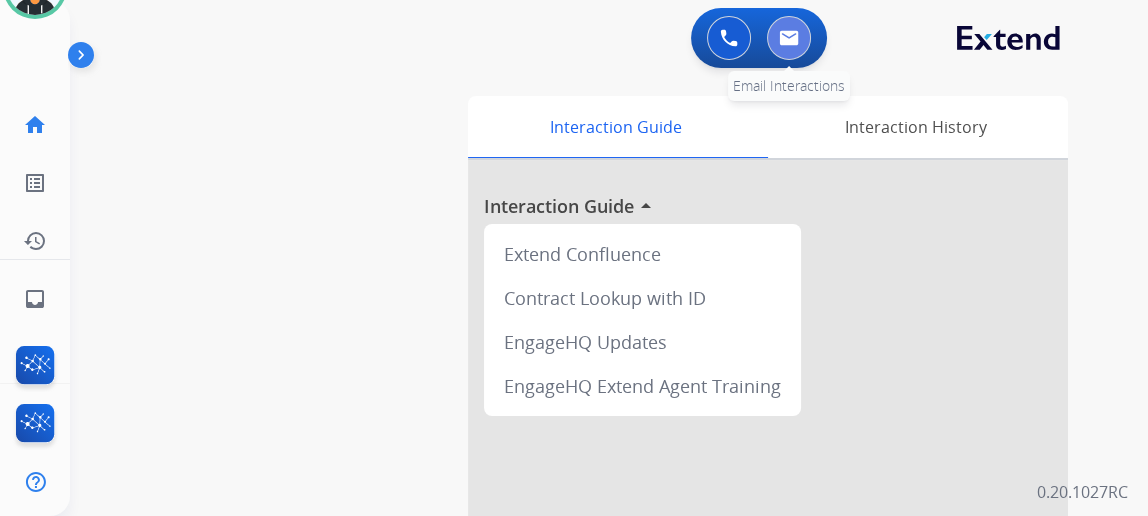 click at bounding box center (789, 38) 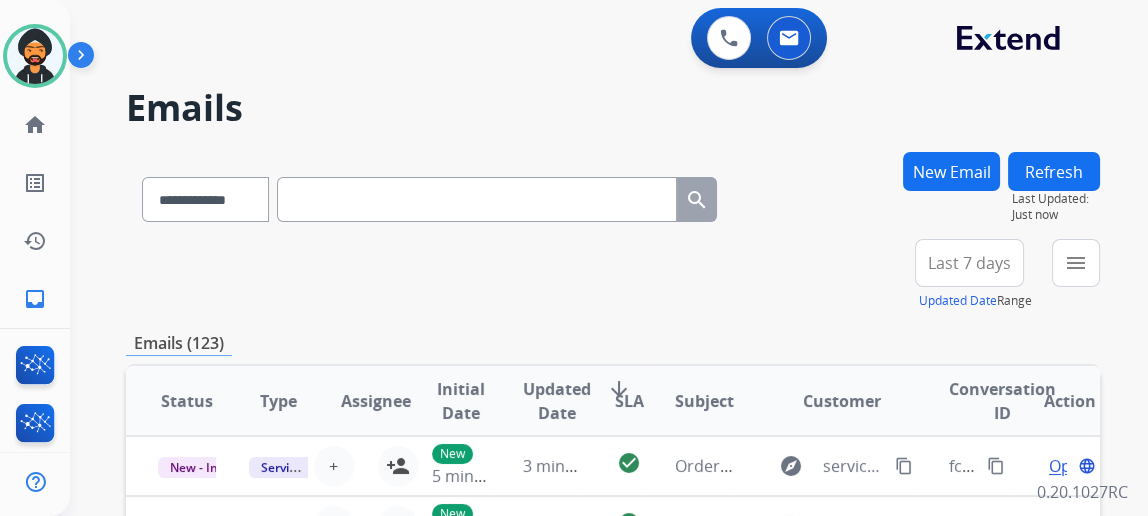 click on "New Email" at bounding box center [951, 171] 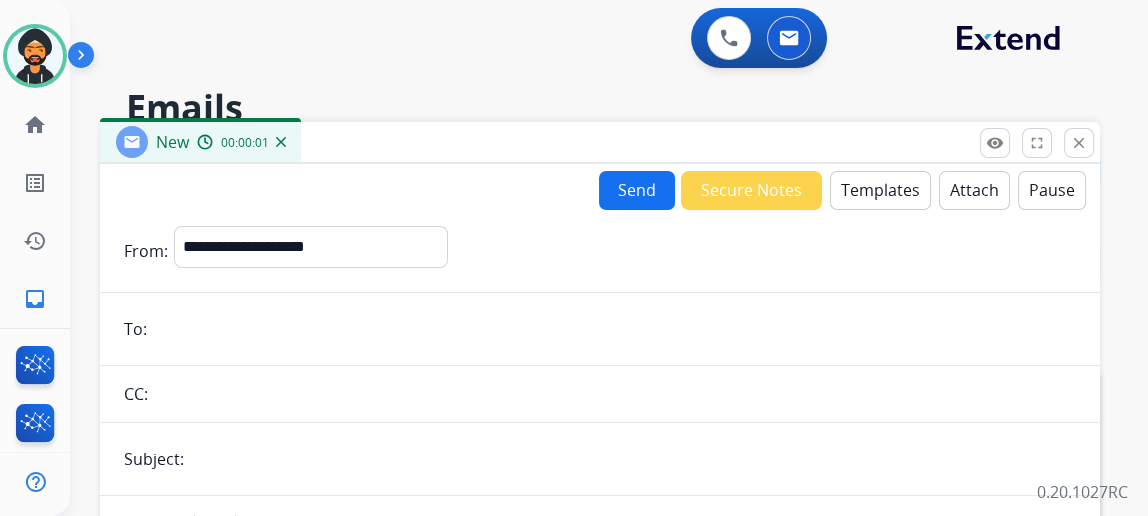 click on "Templates" at bounding box center [880, 190] 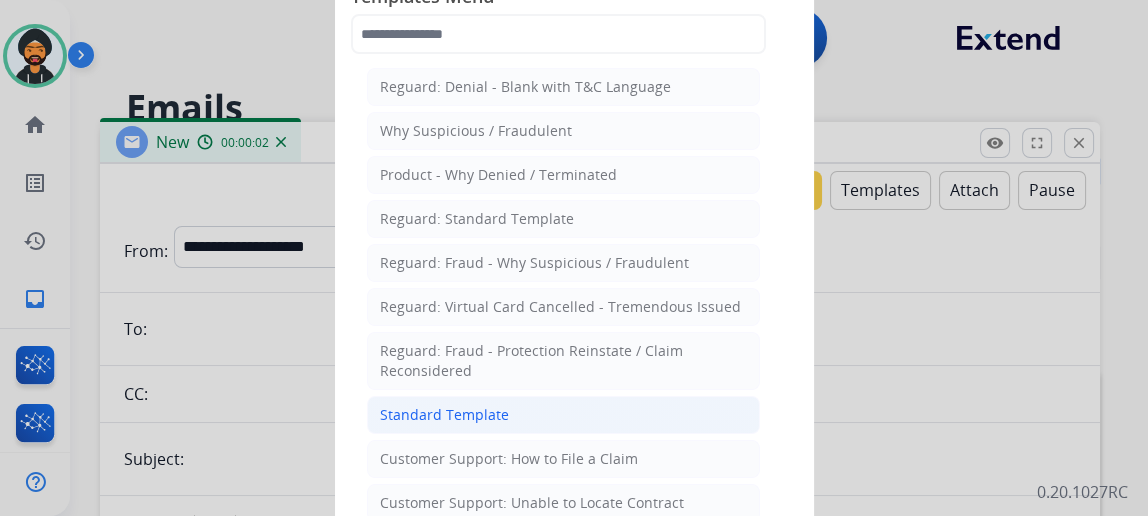 click on "Standard Template" 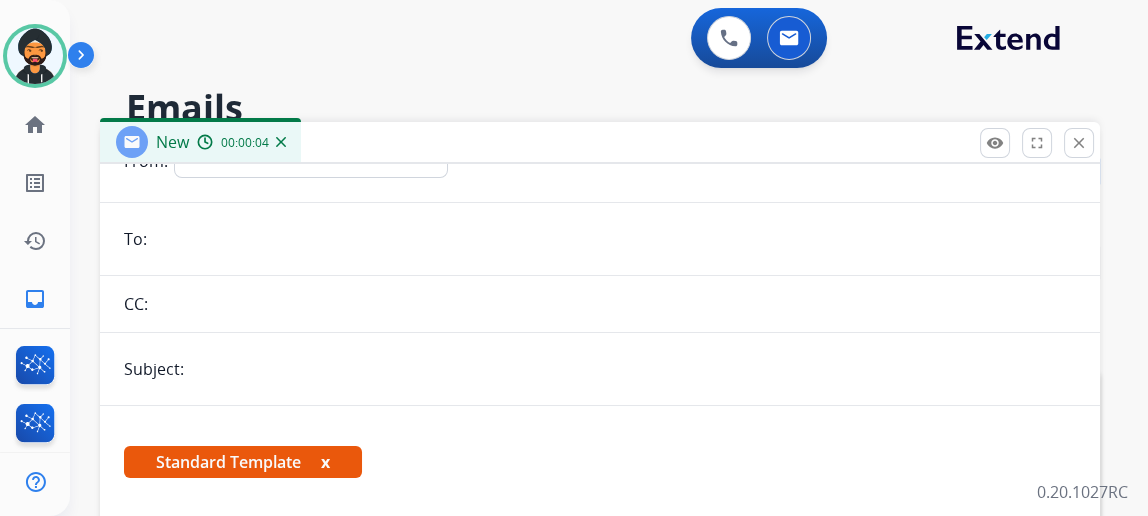 scroll, scrollTop: 0, scrollLeft: 0, axis: both 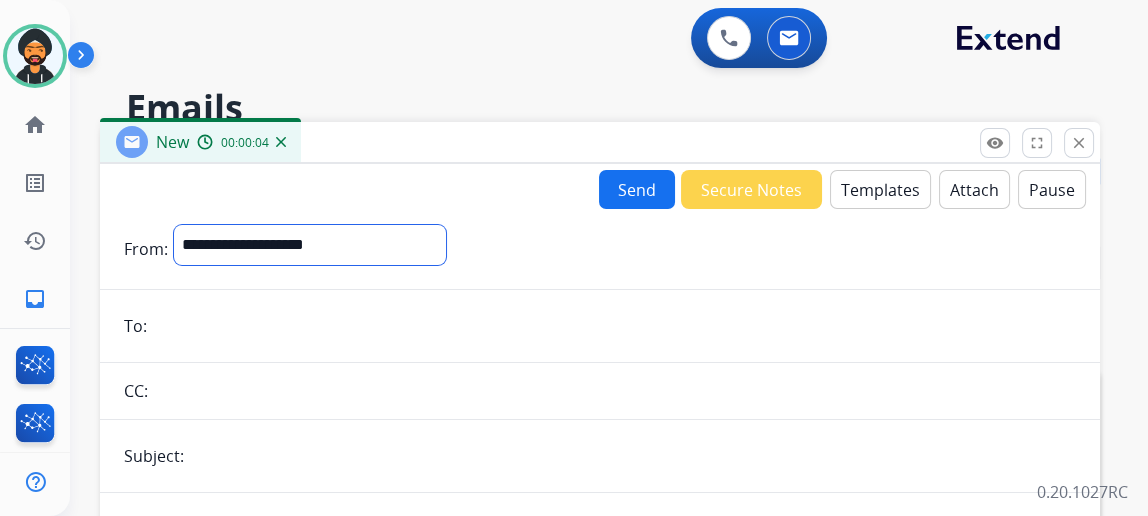 click on "**********" at bounding box center (310, 245) 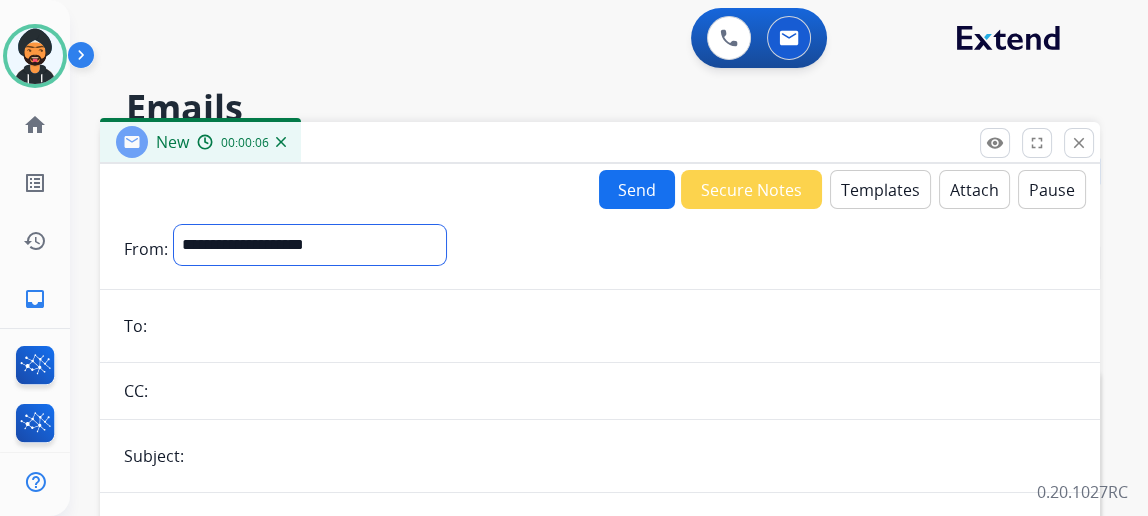 select on "**********" 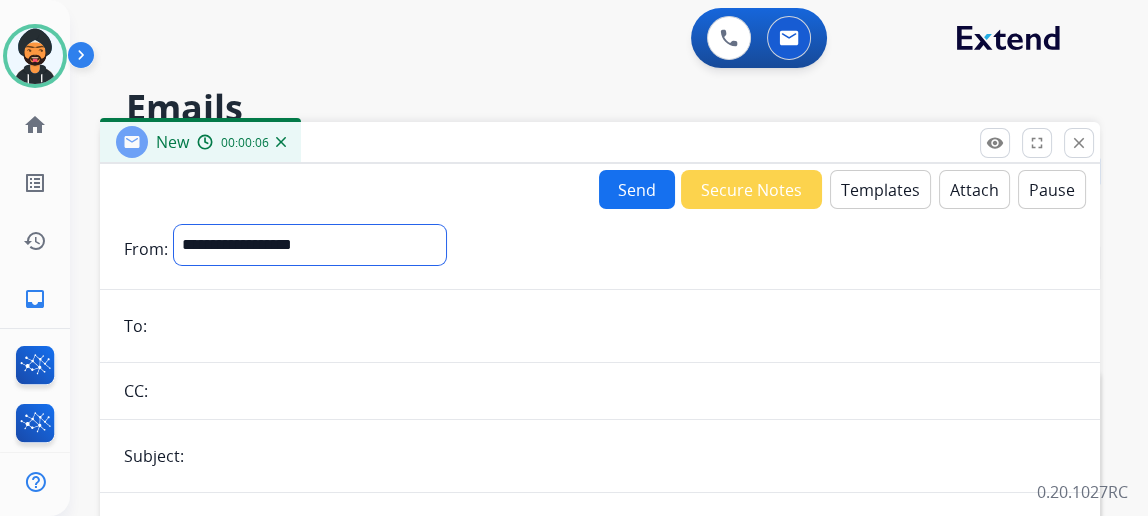 click on "**********" at bounding box center [310, 245] 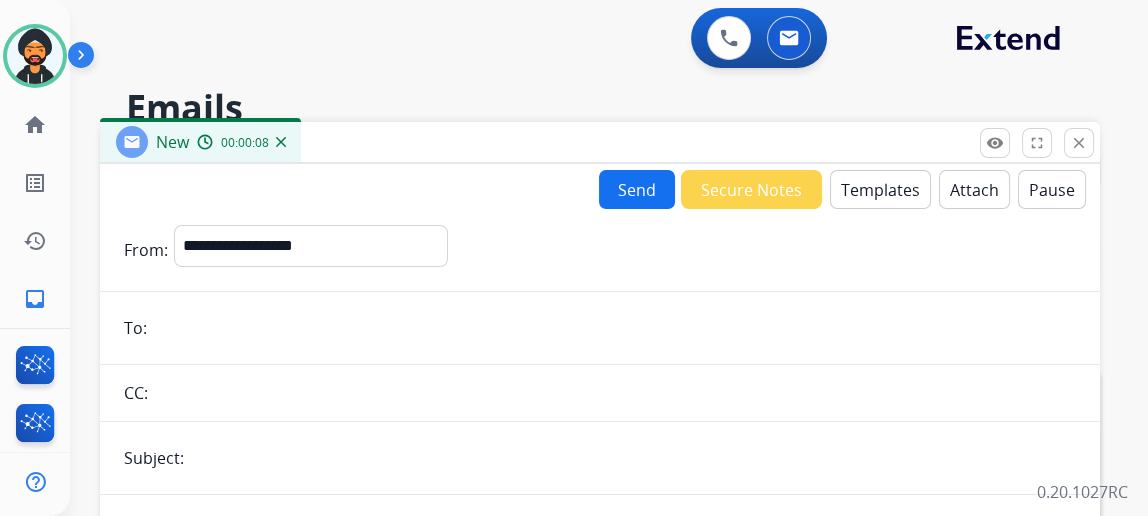 paste on "**********" 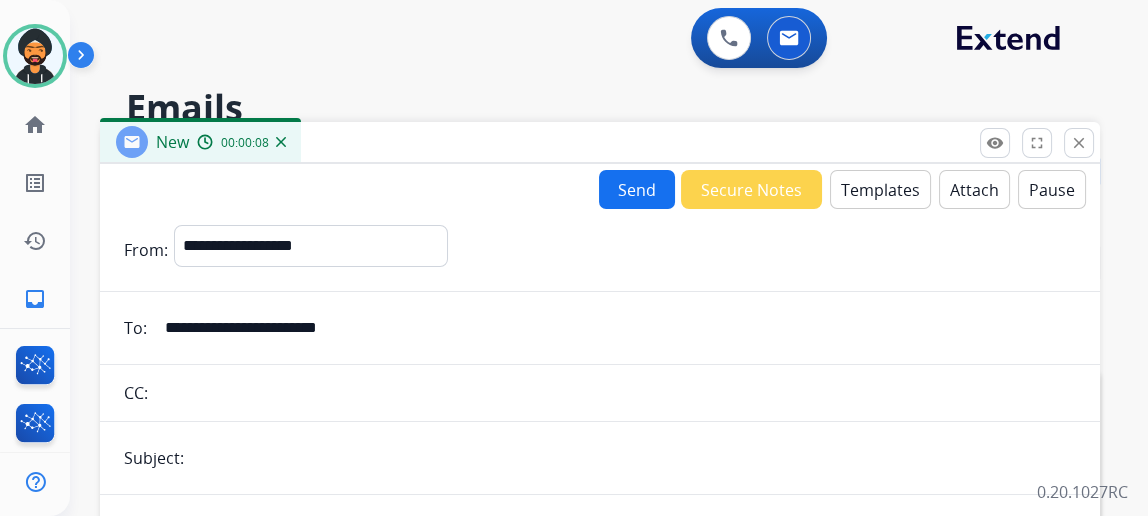 type on "**********" 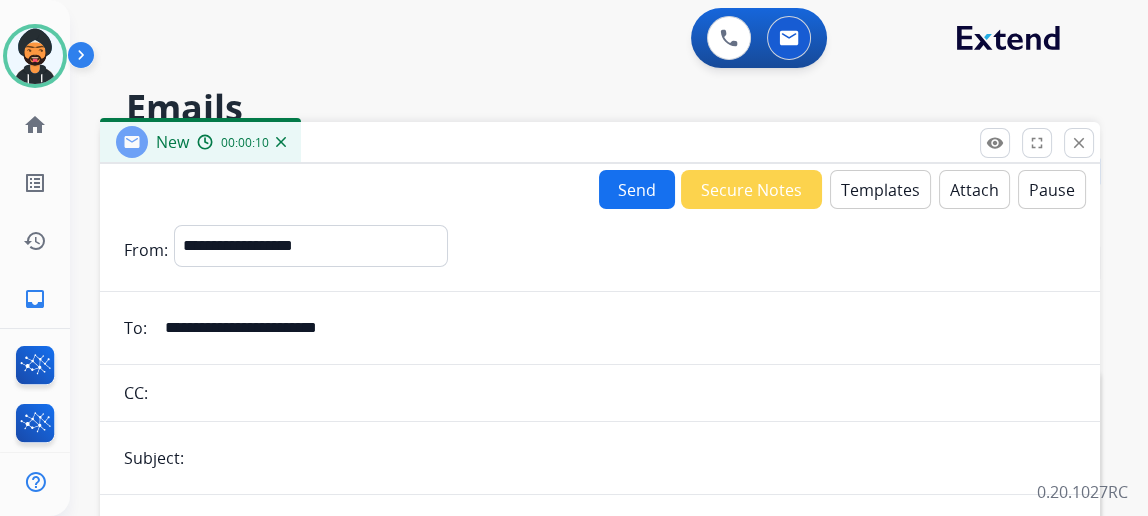 type on "**********" 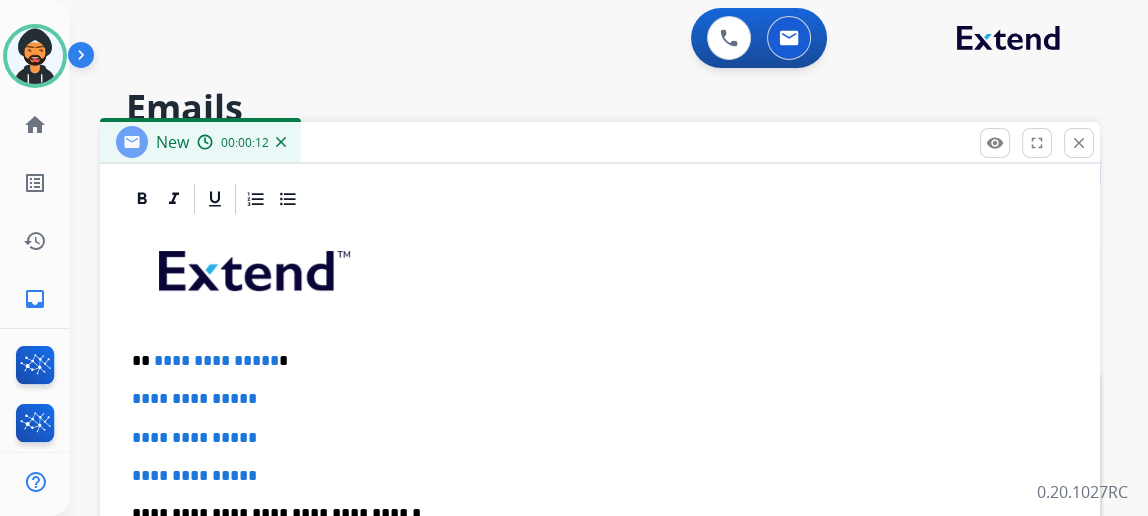 scroll, scrollTop: 458, scrollLeft: 0, axis: vertical 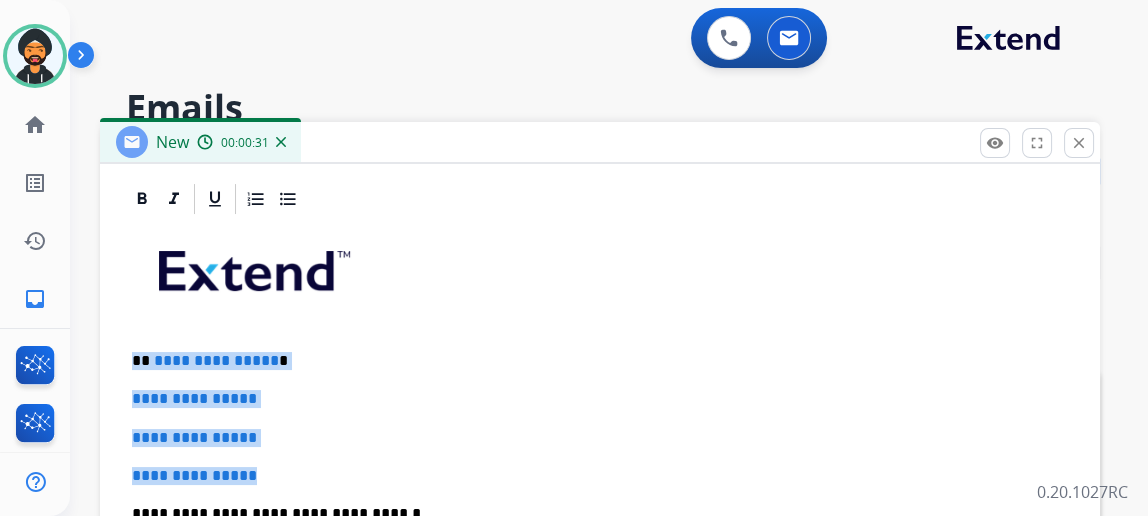 drag, startPoint x: 321, startPoint y: 459, endPoint x: 150, endPoint y: 345, distance: 205.51642 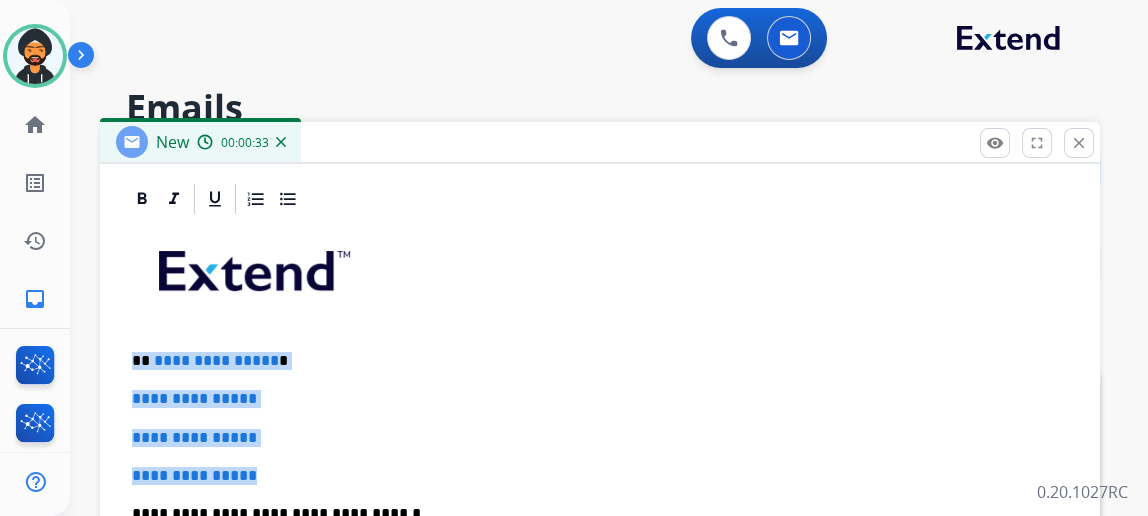 paste 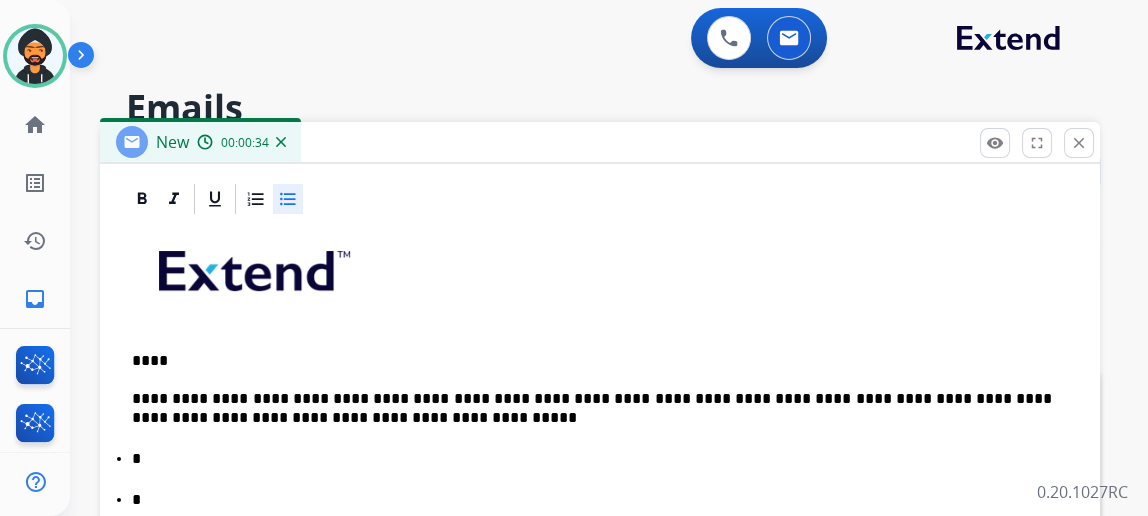 click on "****" at bounding box center (592, 361) 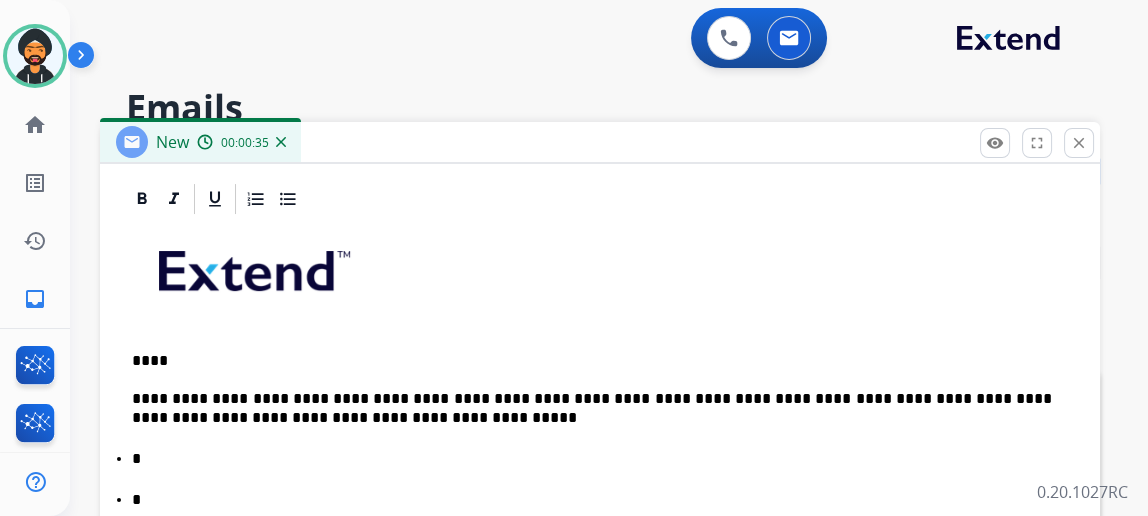 click on "****" at bounding box center [592, 361] 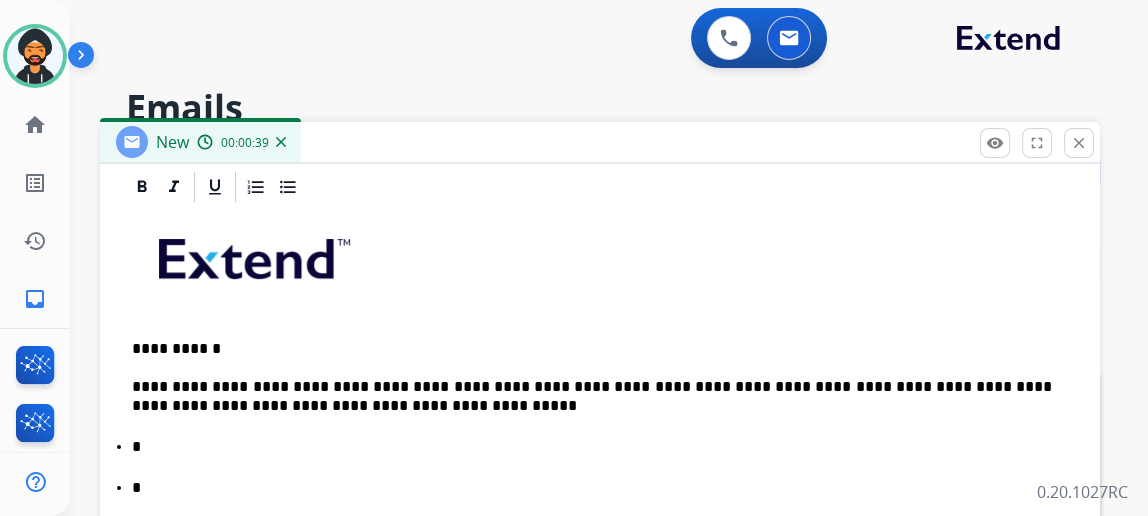 scroll, scrollTop: 481, scrollLeft: 0, axis: vertical 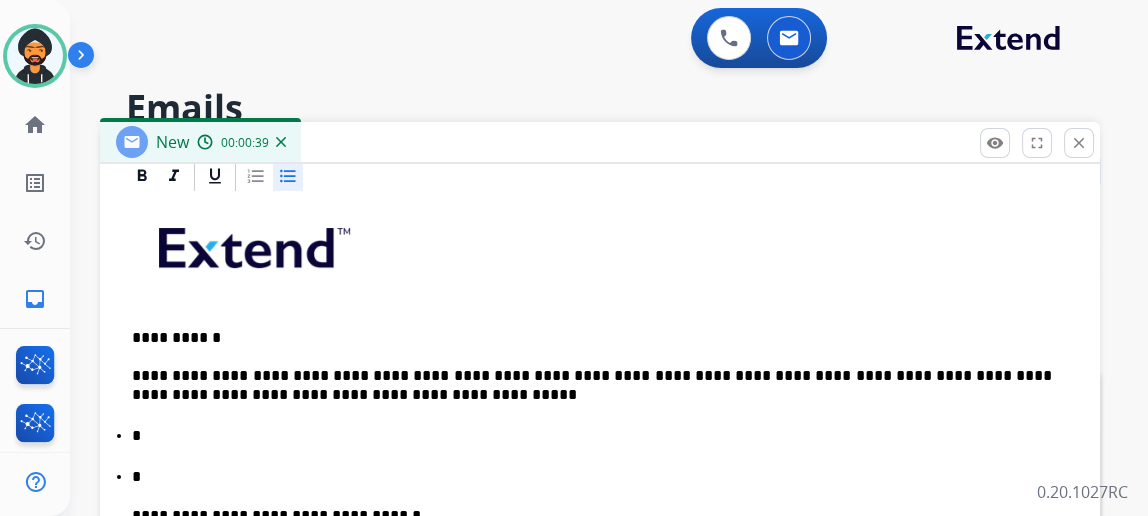 click on "*" at bounding box center [592, 436] 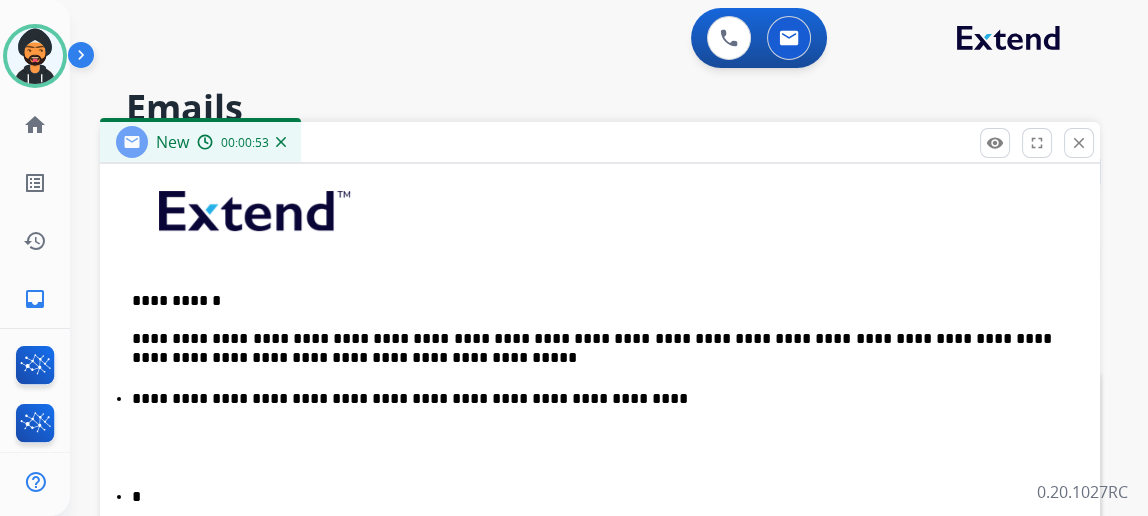 scroll, scrollTop: 538, scrollLeft: 0, axis: vertical 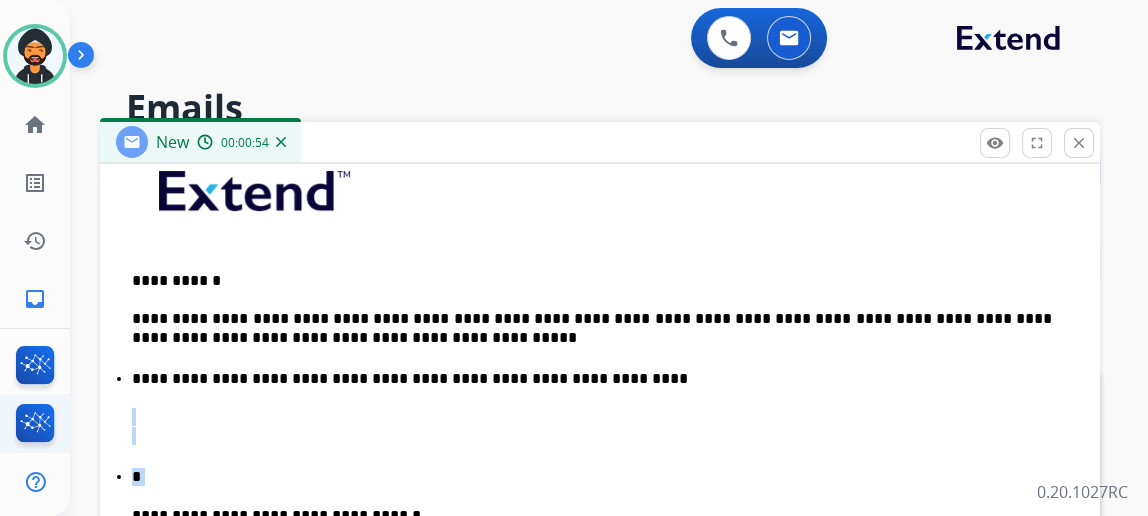 drag, startPoint x: 184, startPoint y: 467, endPoint x: 47, endPoint y: 426, distance: 143.0035 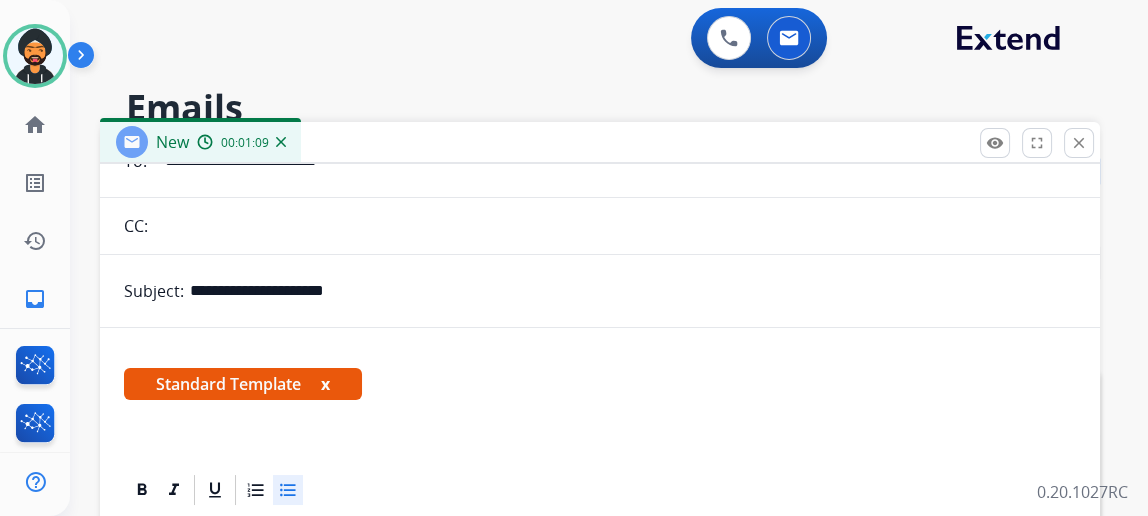 scroll, scrollTop: 0, scrollLeft: 0, axis: both 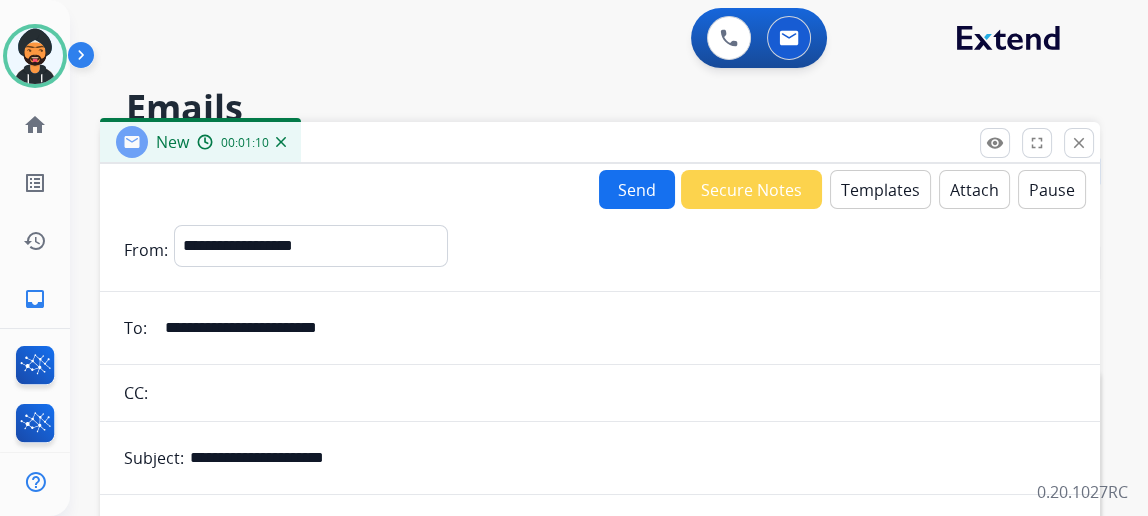 click on "Send" at bounding box center (637, 189) 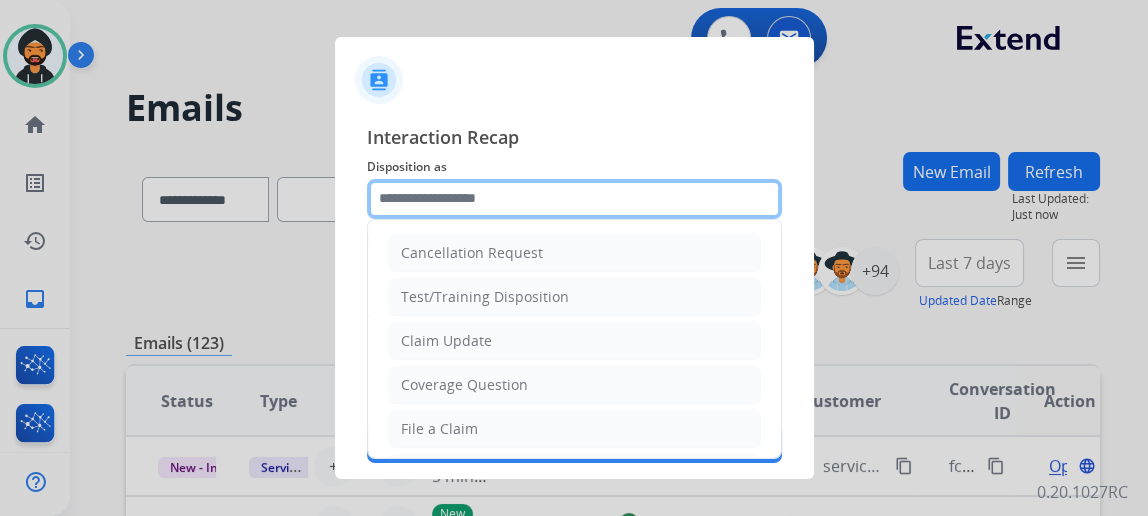 click 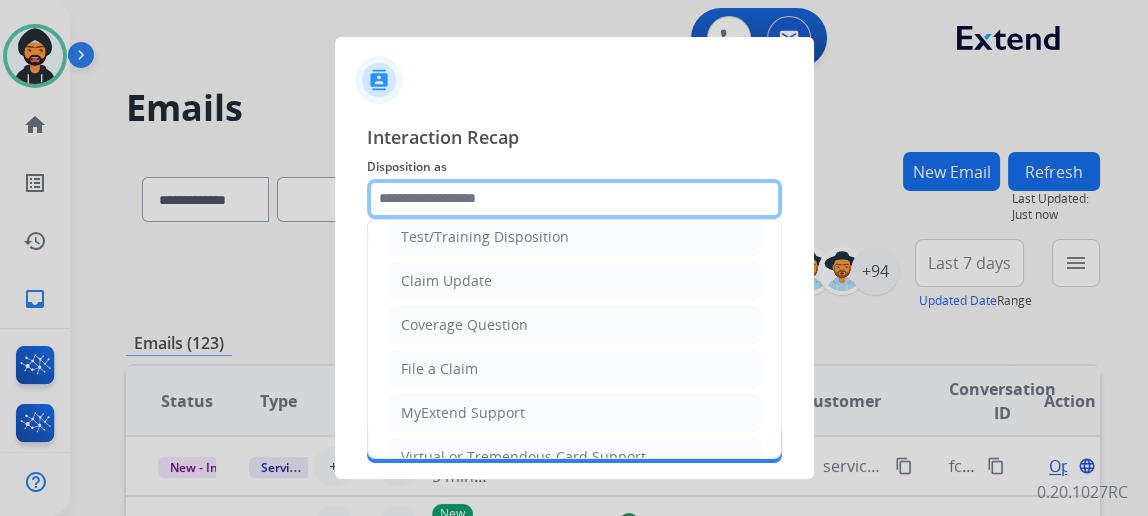 scroll, scrollTop: 0, scrollLeft: 0, axis: both 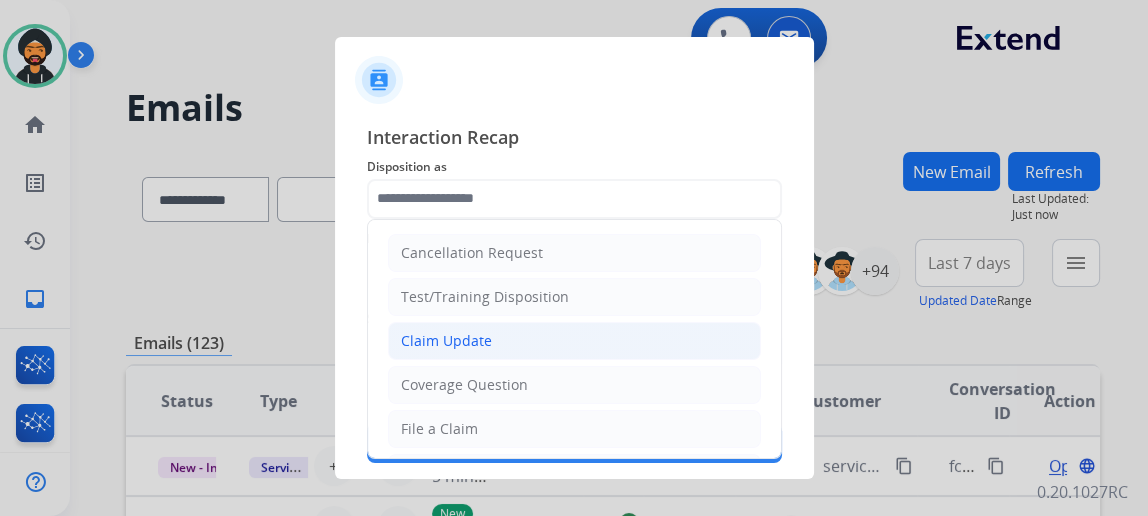 click on "Claim Update" 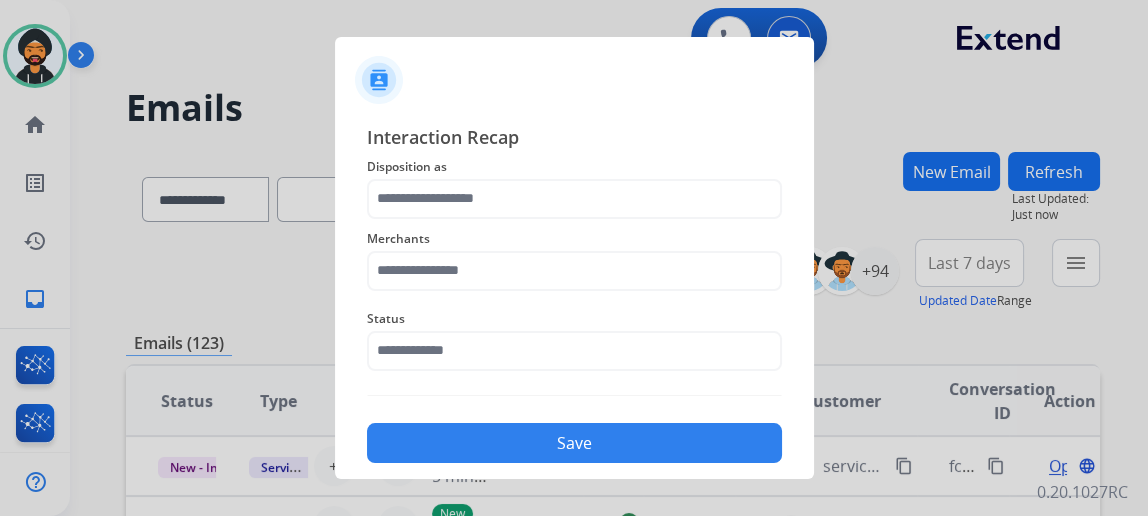 type on "**********" 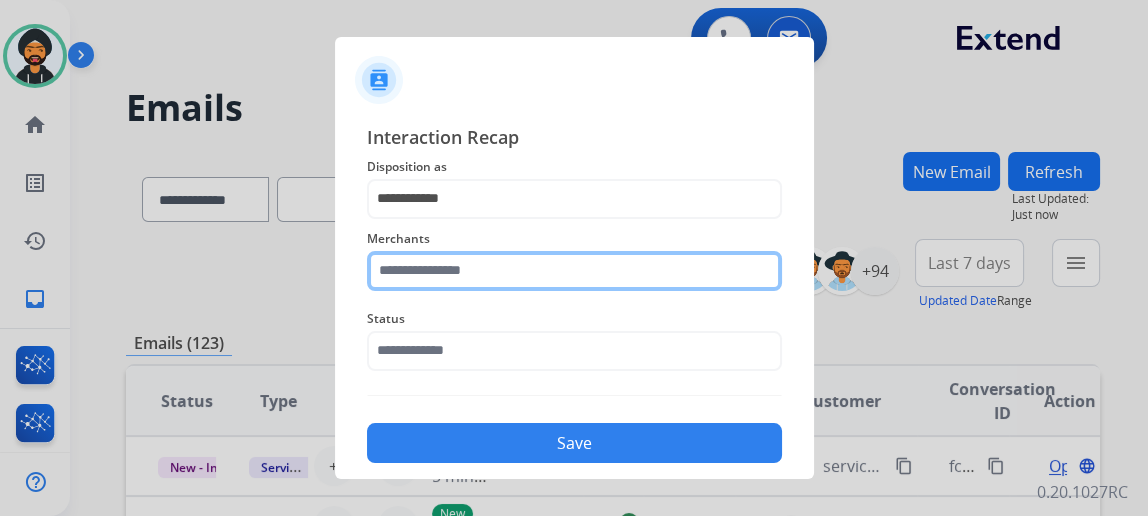 click 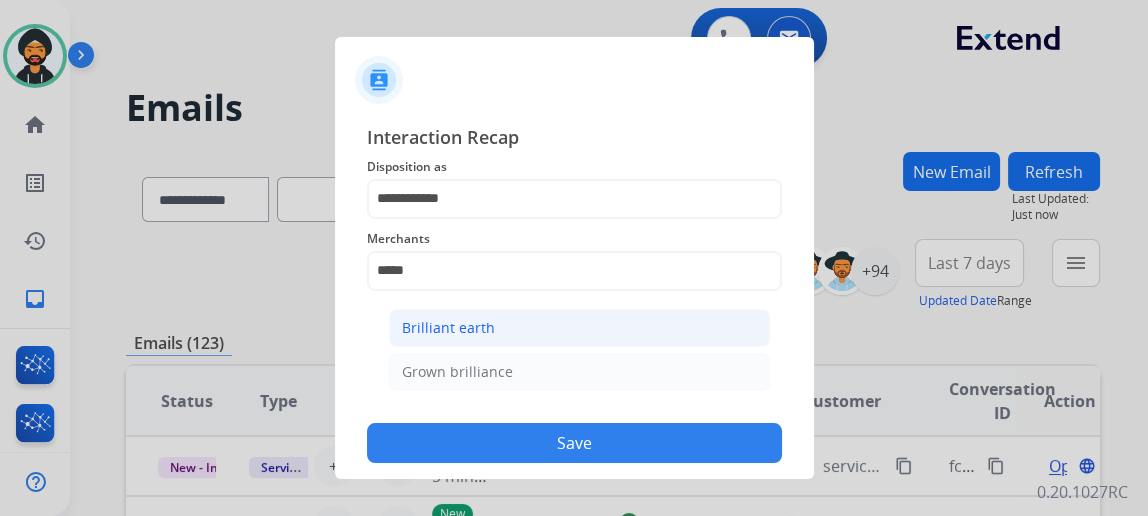click on "Brilliant earth" 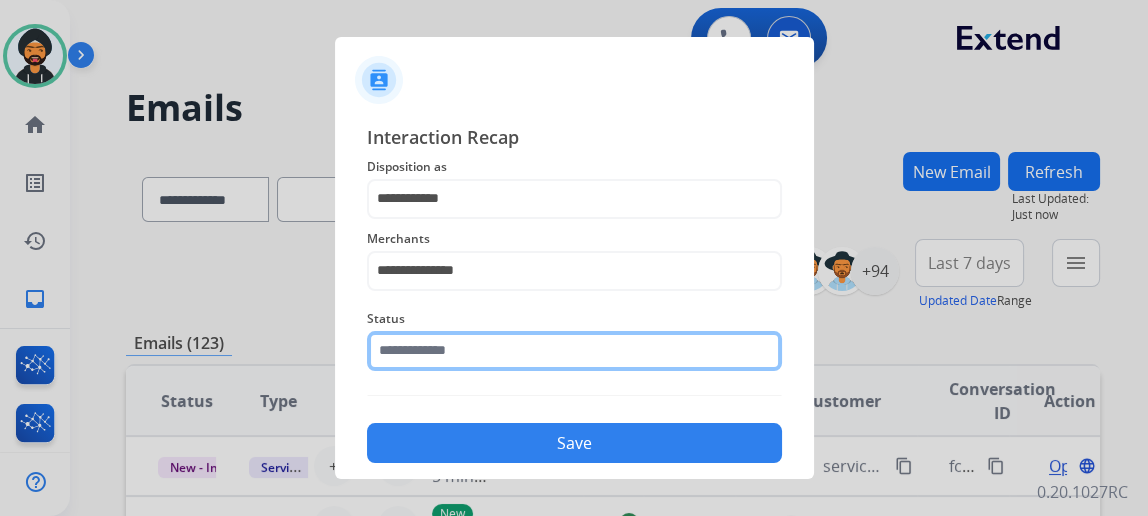 click 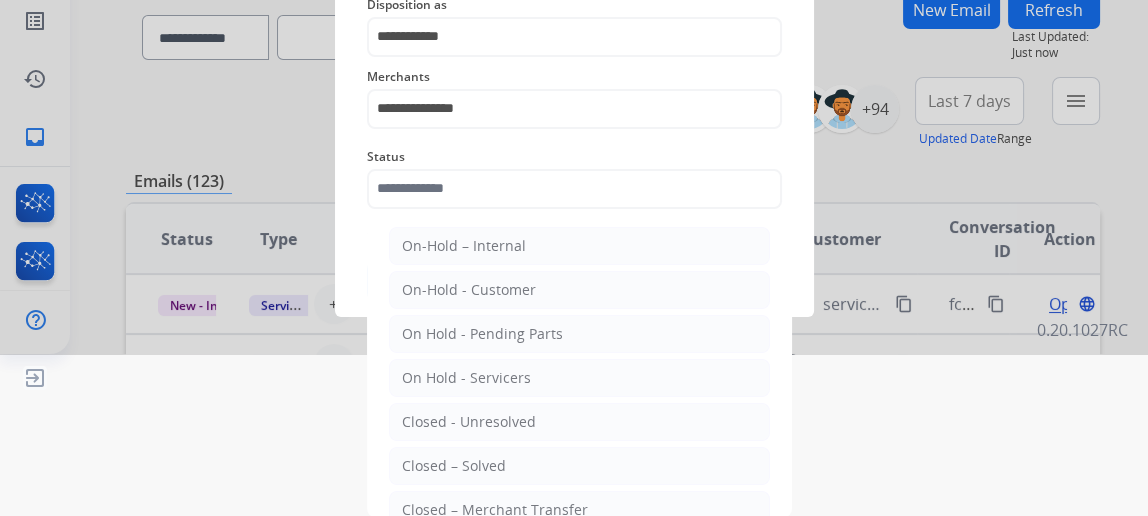 click on "Closed – Solved" 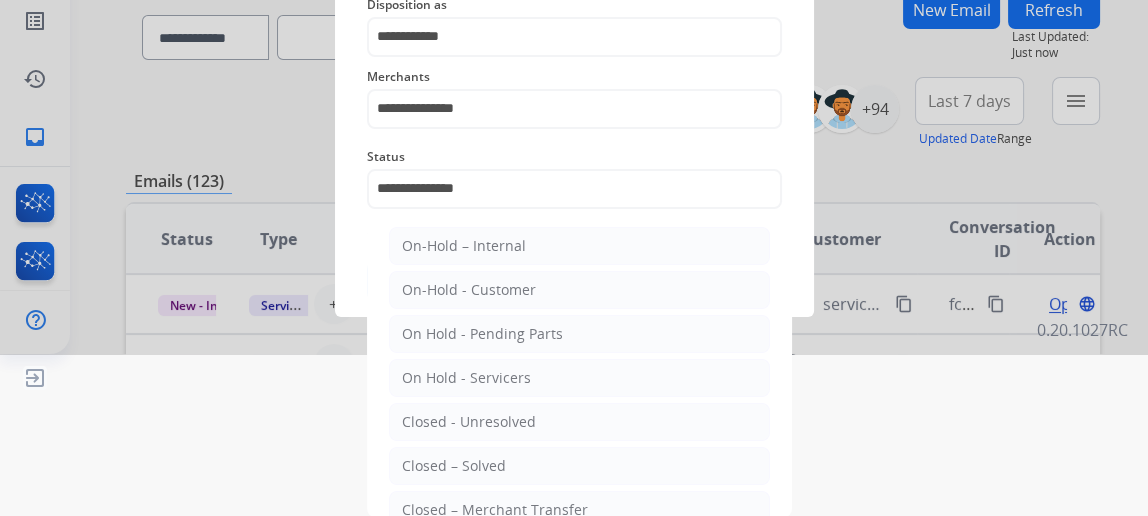 scroll, scrollTop: 43, scrollLeft: 0, axis: vertical 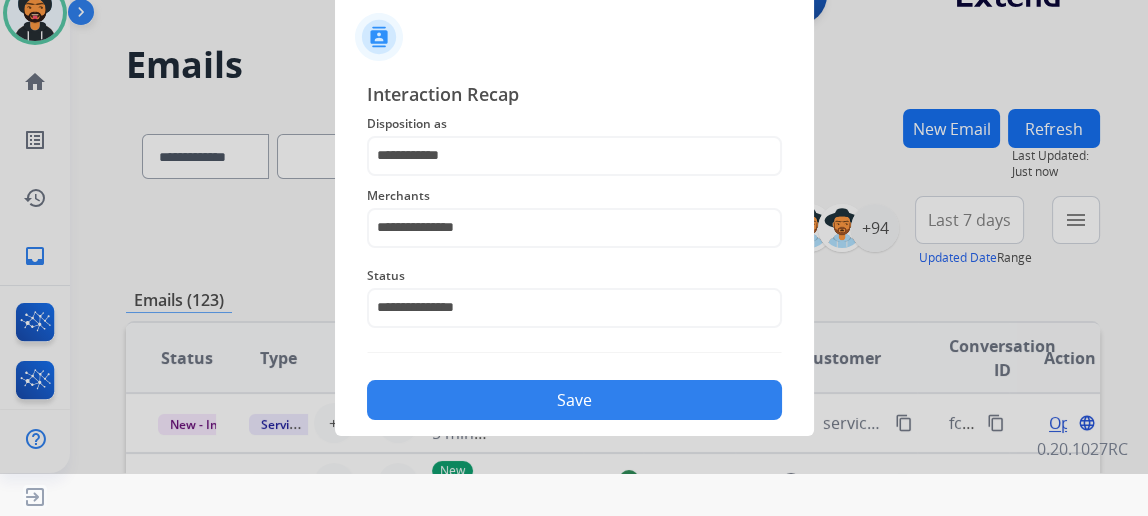 click on "Save" 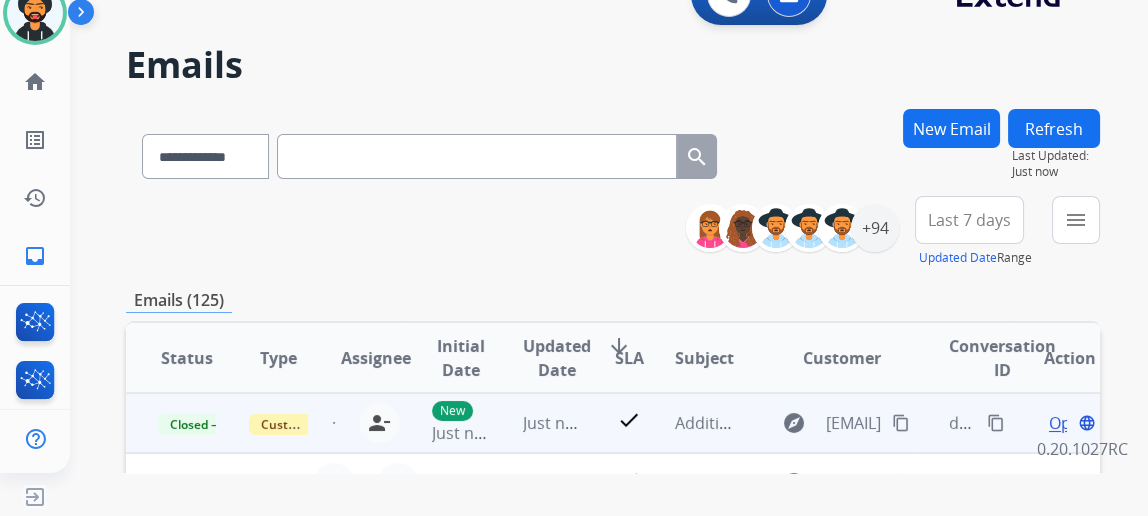 click on "content_copy" at bounding box center [996, 423] 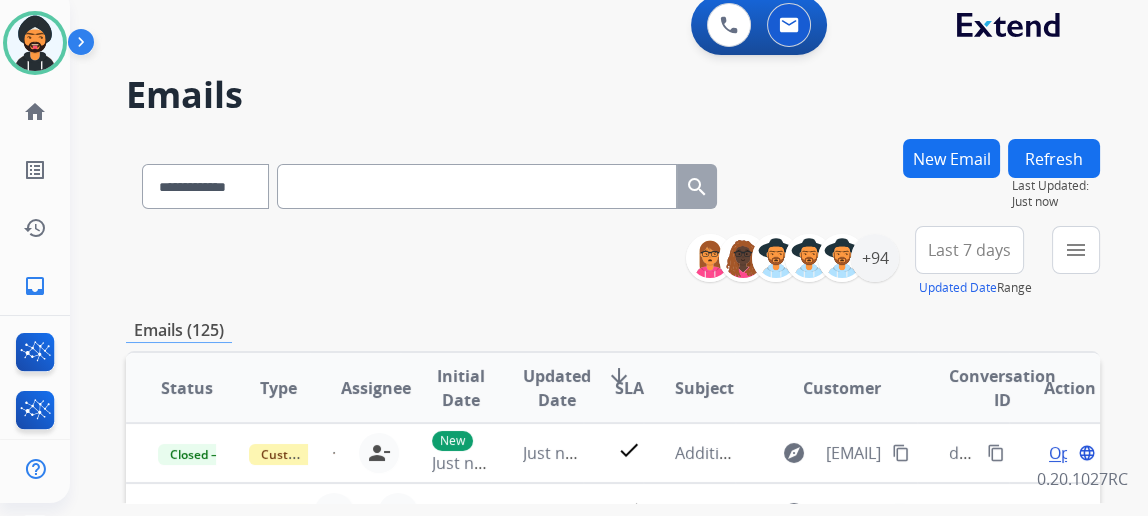 scroll, scrollTop: 0, scrollLeft: 0, axis: both 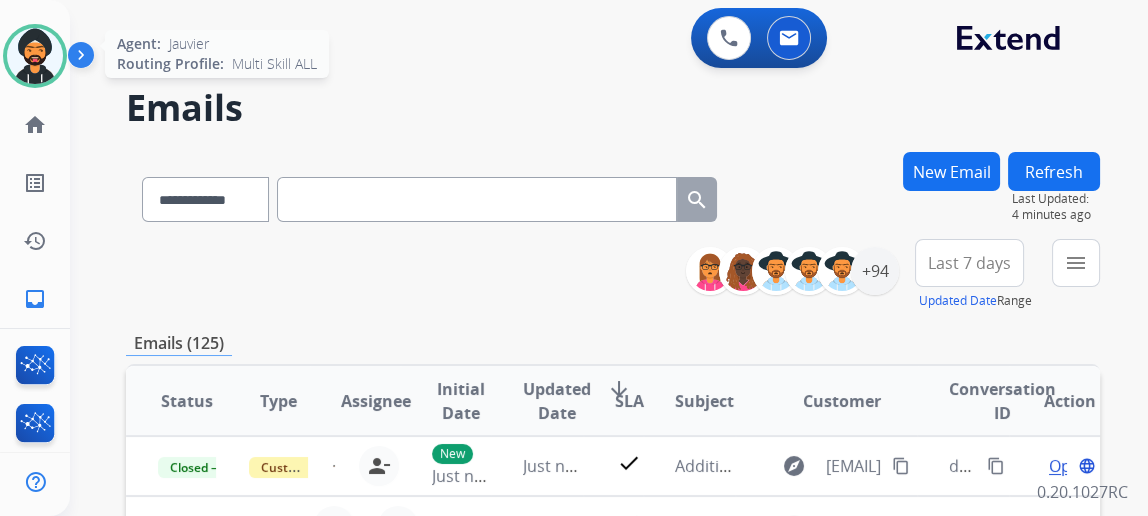 click at bounding box center (35, 56) 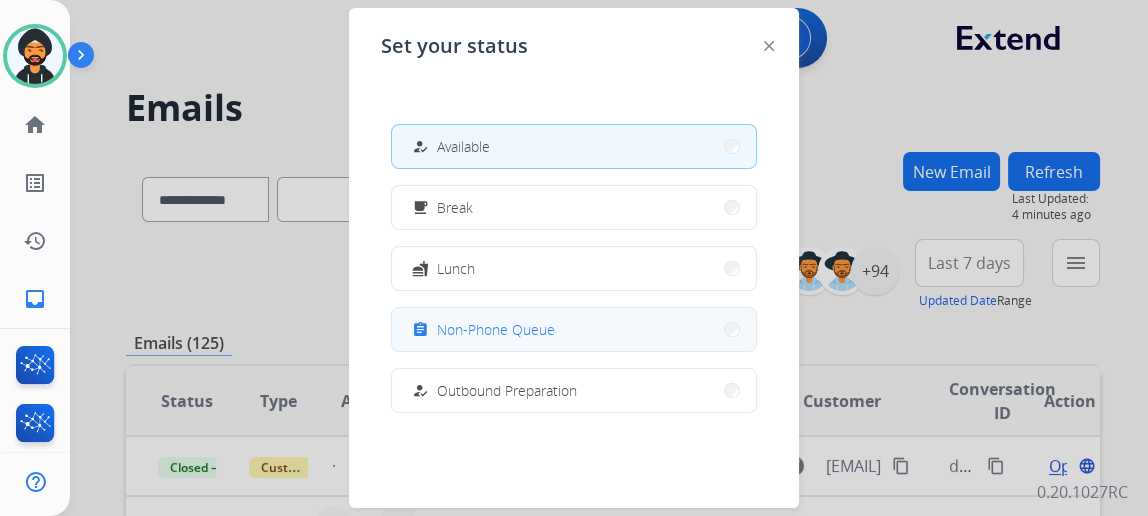 click on "Non-Phone Queue" at bounding box center (496, 329) 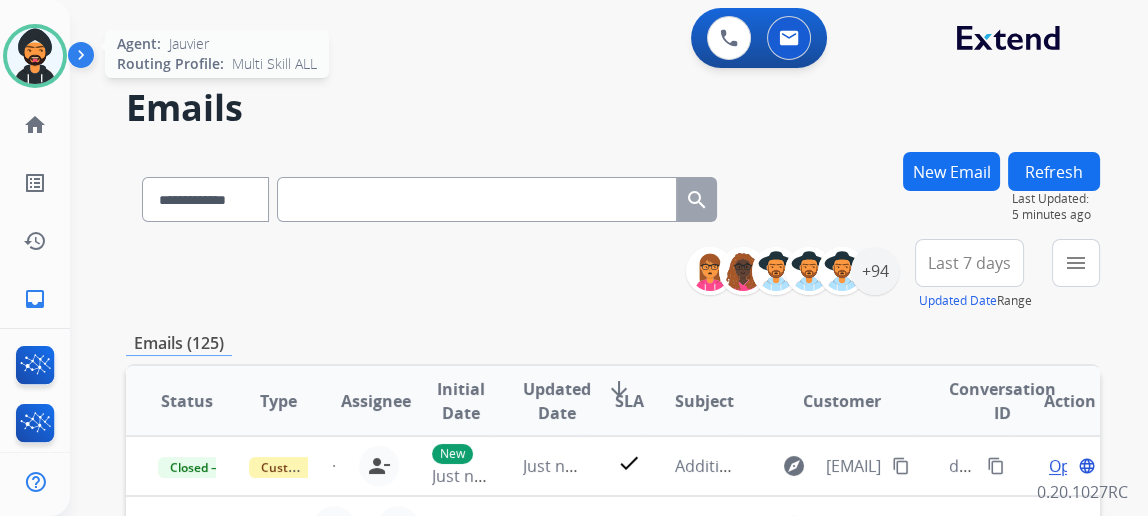 click at bounding box center [35, 56] 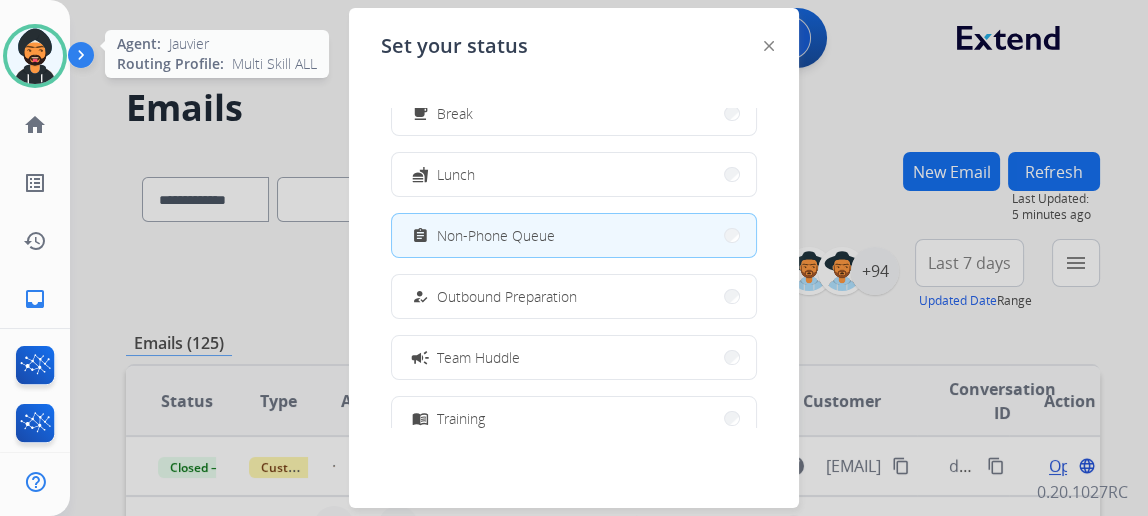 scroll, scrollTop: 92, scrollLeft: 0, axis: vertical 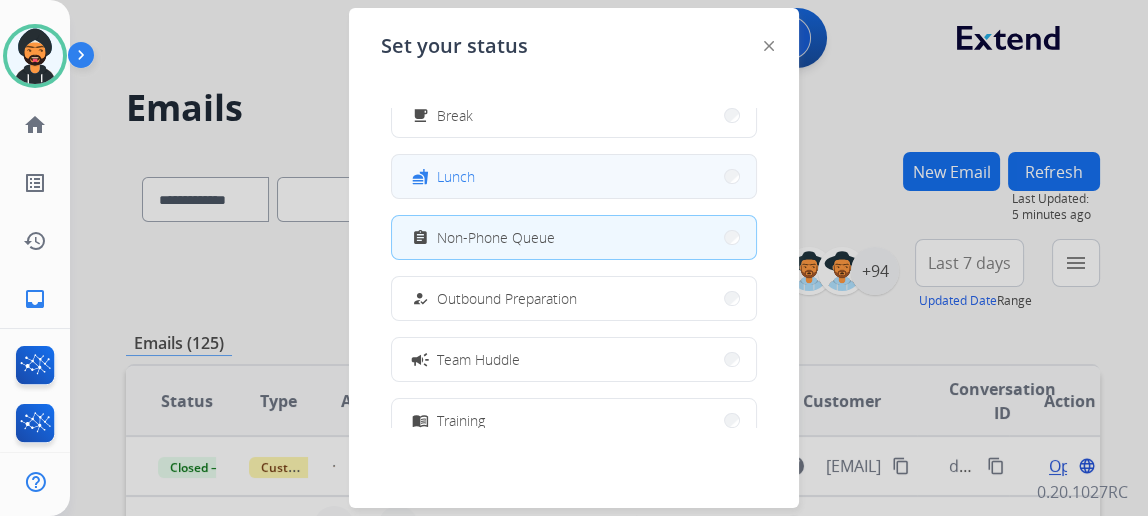 click on "fastfood Lunch" at bounding box center (574, 176) 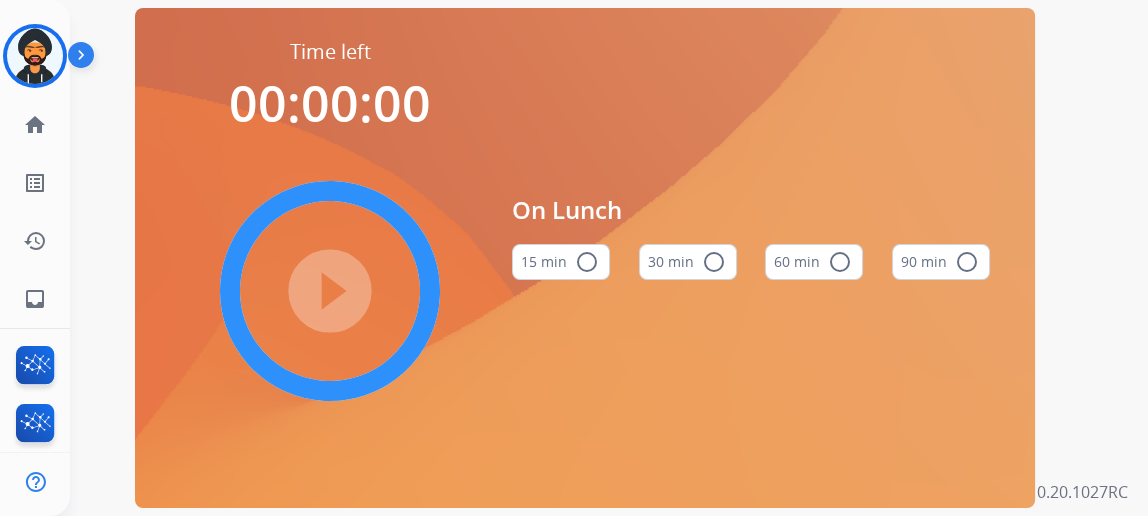 click on "60 min  radio_button_unchecked" at bounding box center (814, 262) 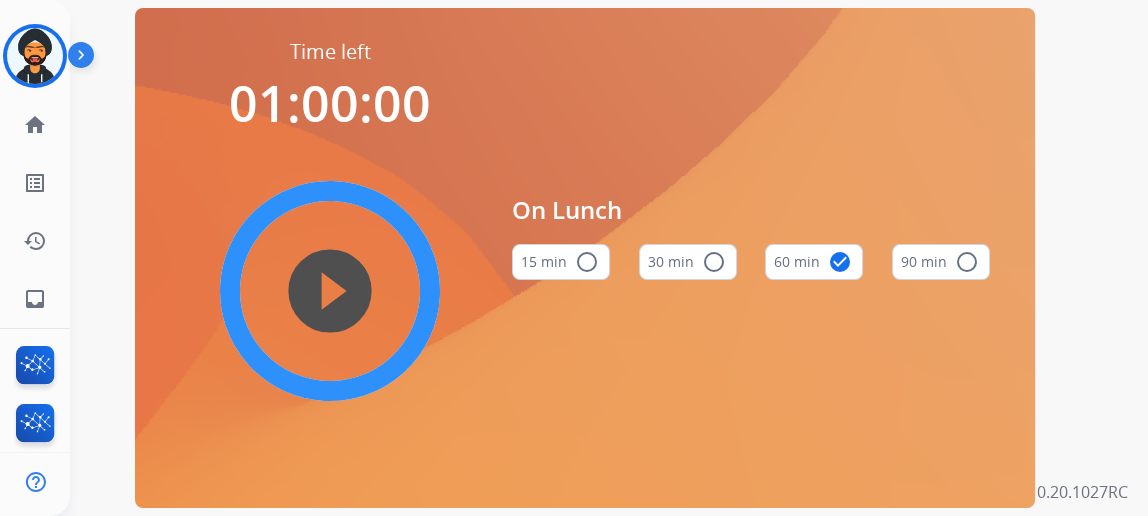 click on "play_circle_filled" at bounding box center (330, 291) 